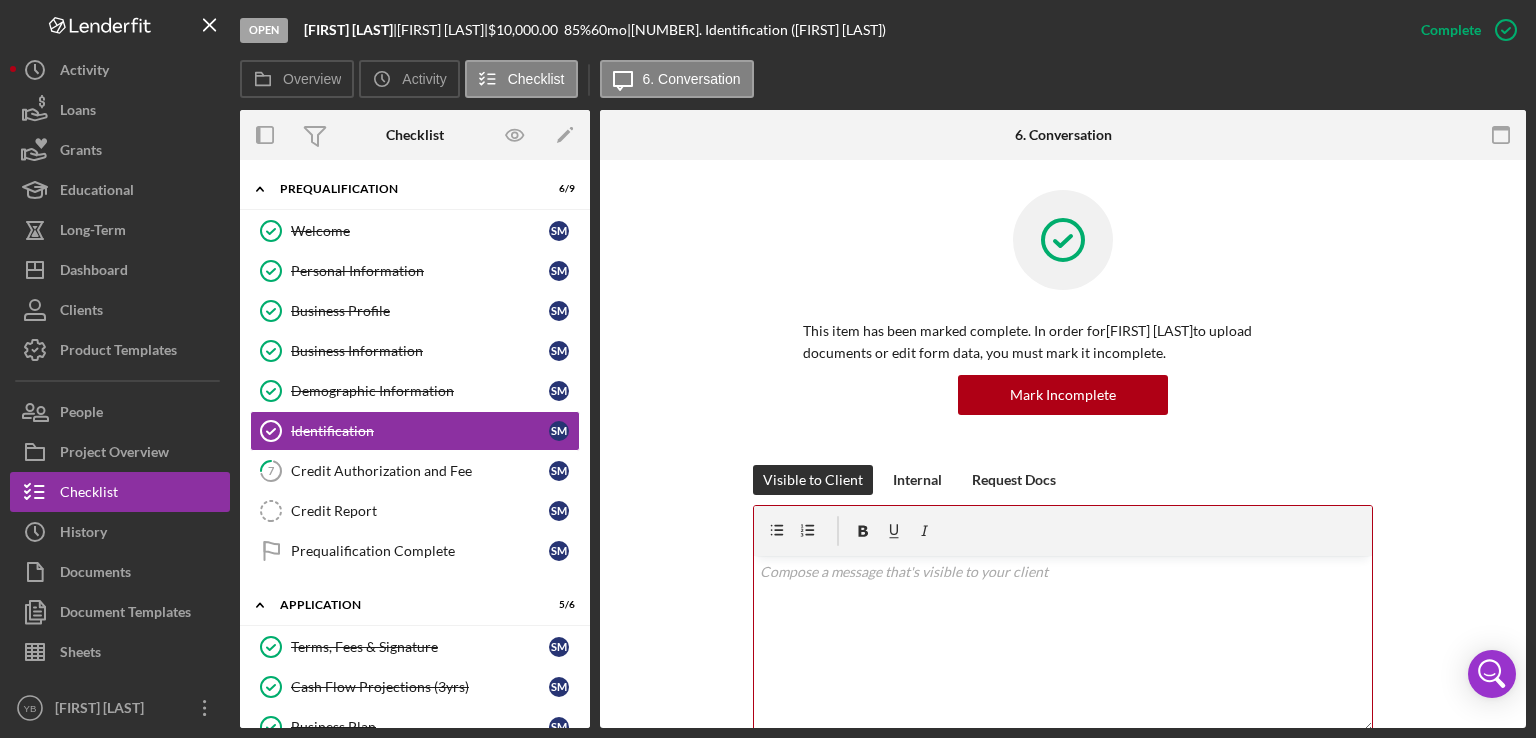 scroll, scrollTop: 0, scrollLeft: 0, axis: both 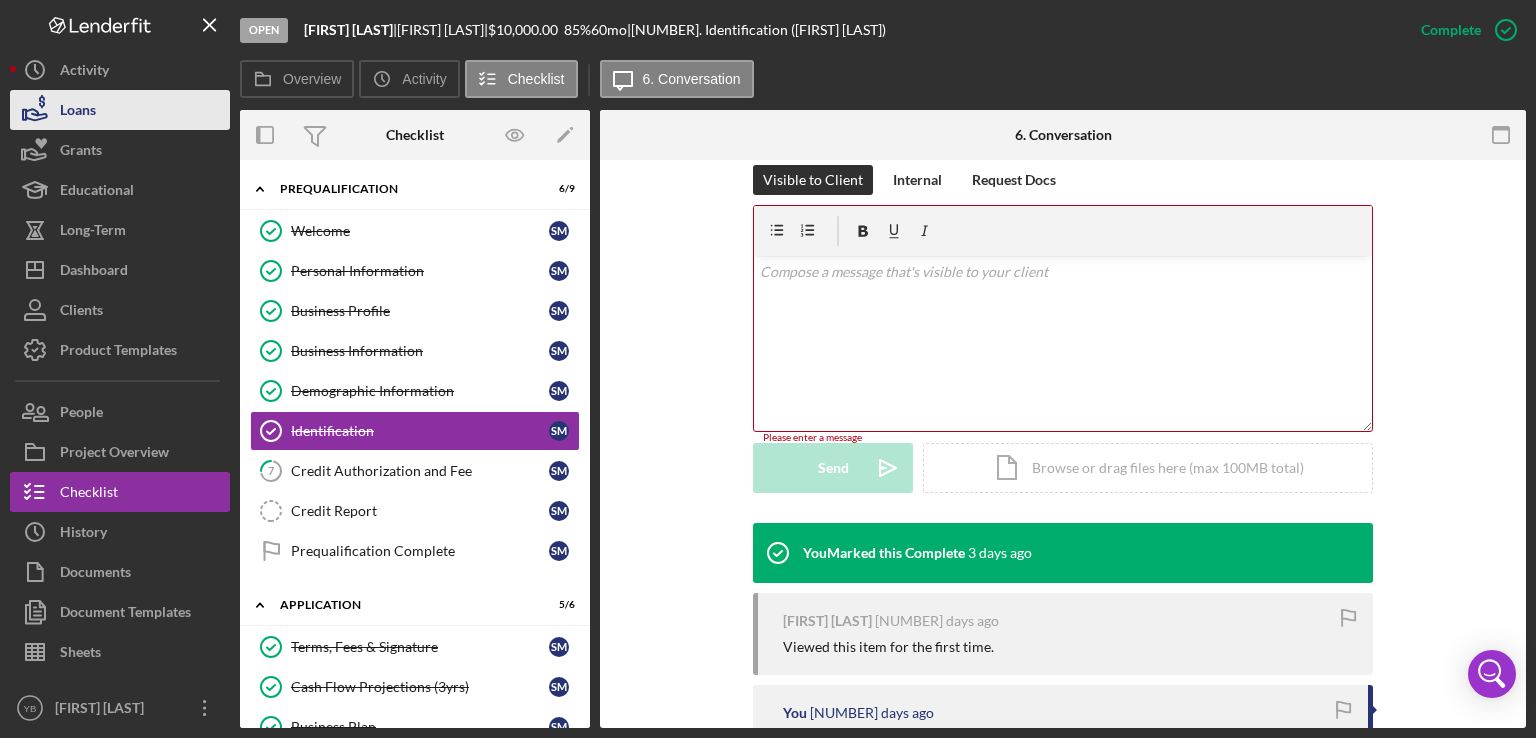 click on "Loans" at bounding box center (120, 110) 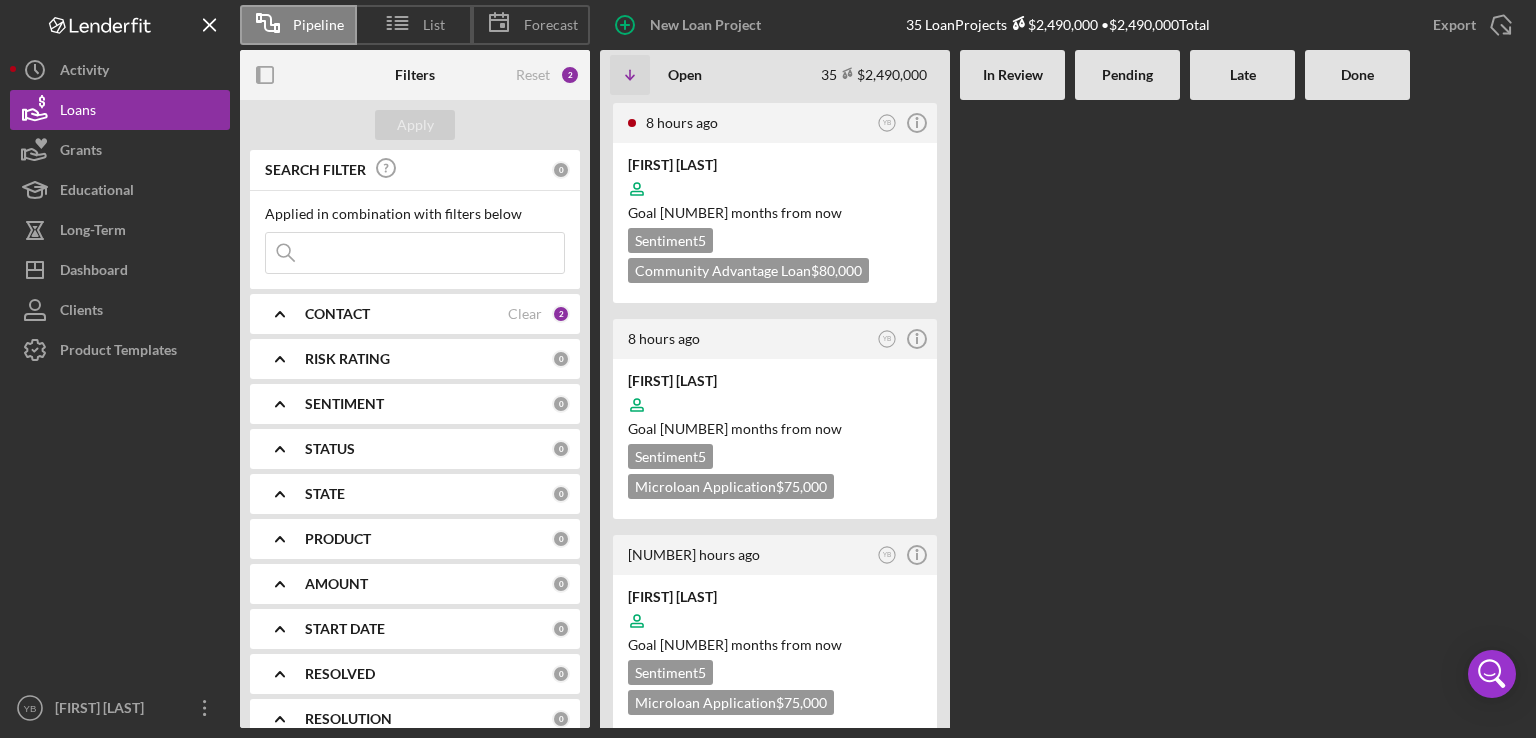 click at bounding box center (1012, 414) 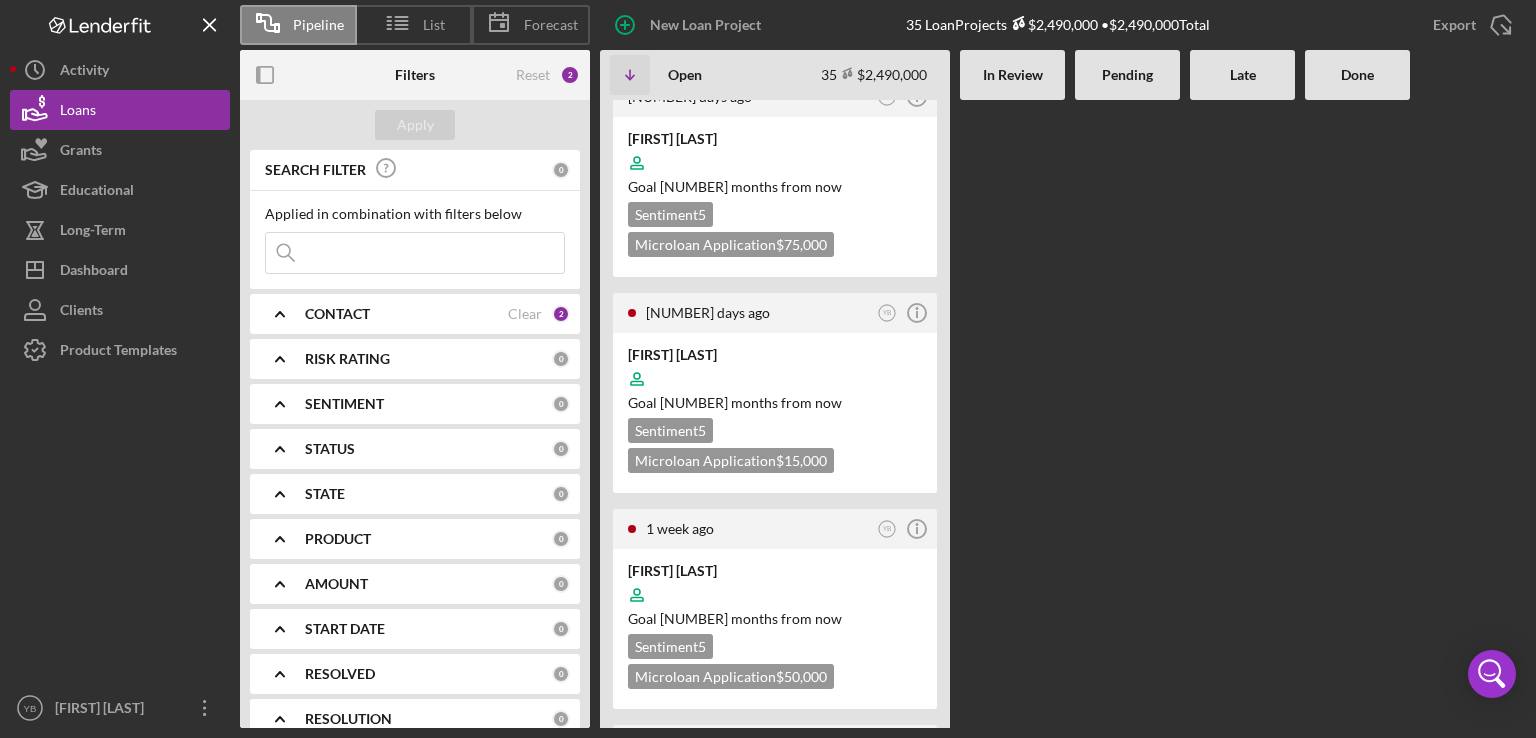scroll, scrollTop: 2280, scrollLeft: 0, axis: vertical 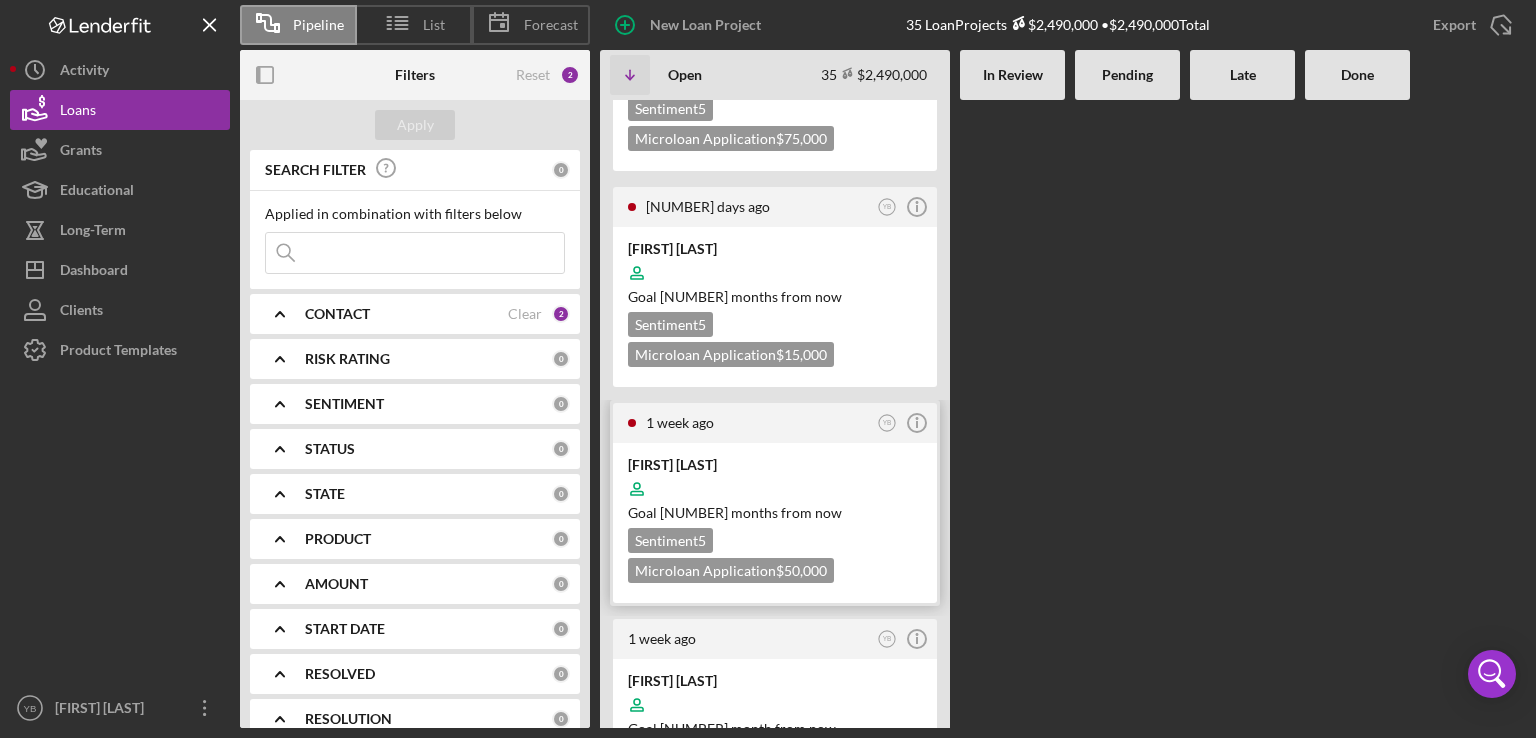 click at bounding box center [775, 489] 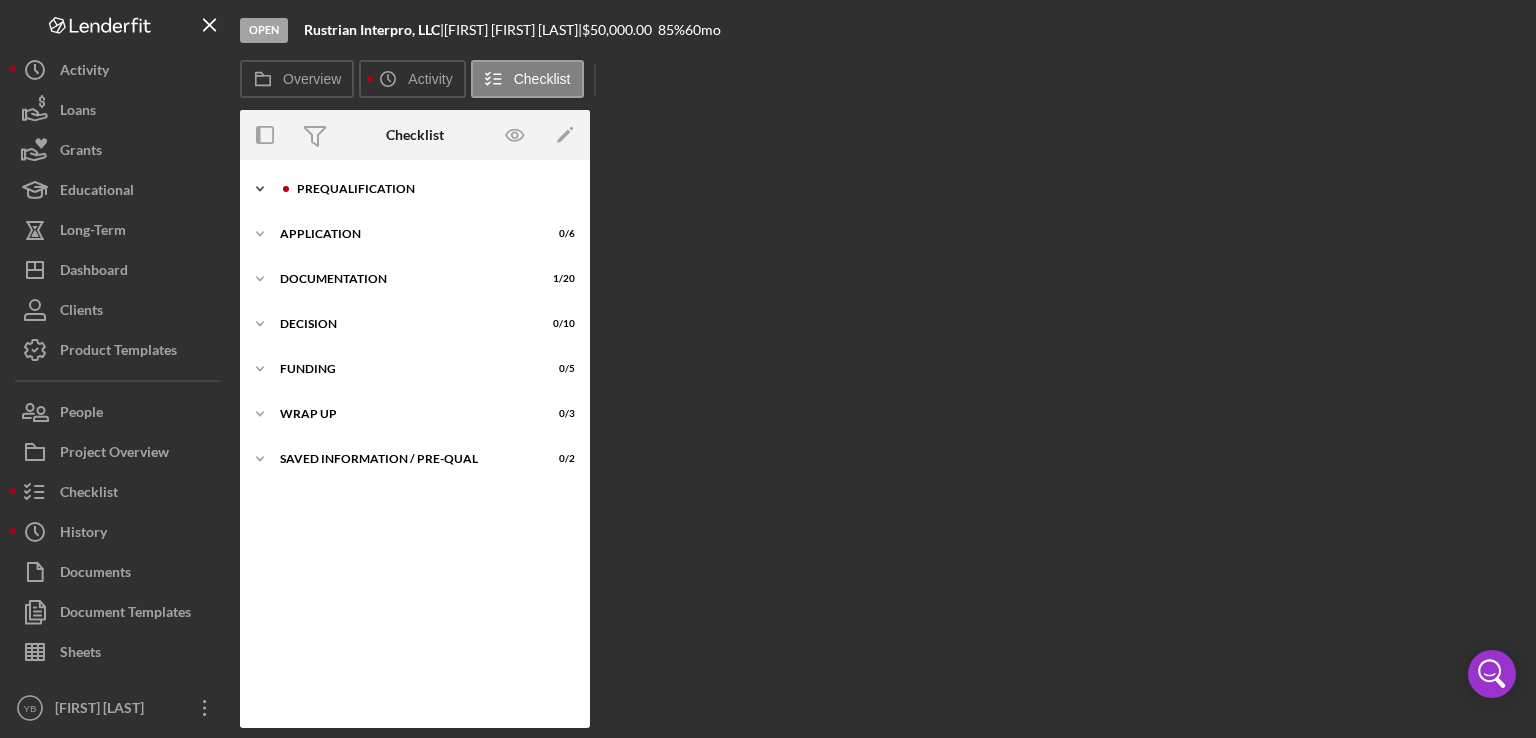 click on "Prequalification" at bounding box center [431, 189] 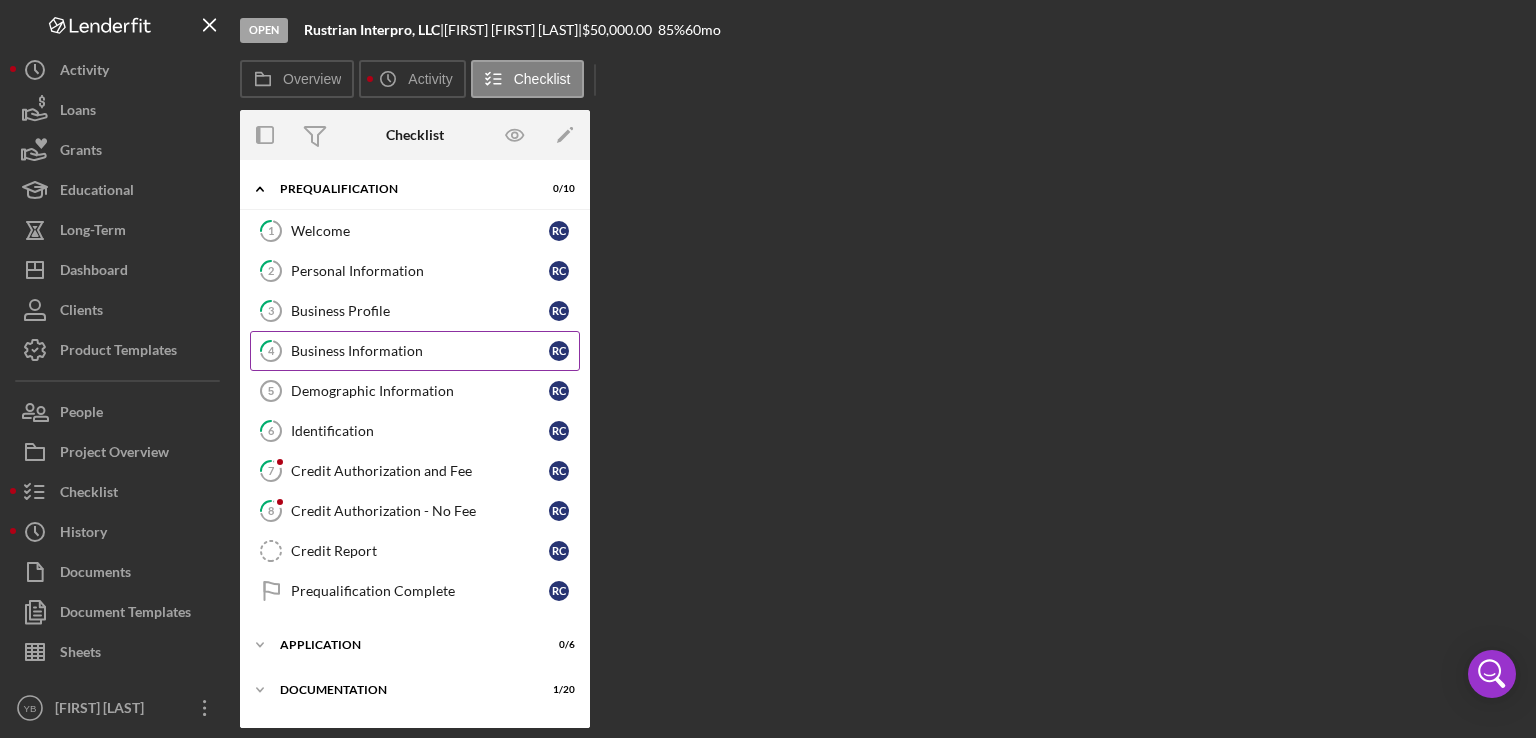 click on "Business Information" at bounding box center (420, 351) 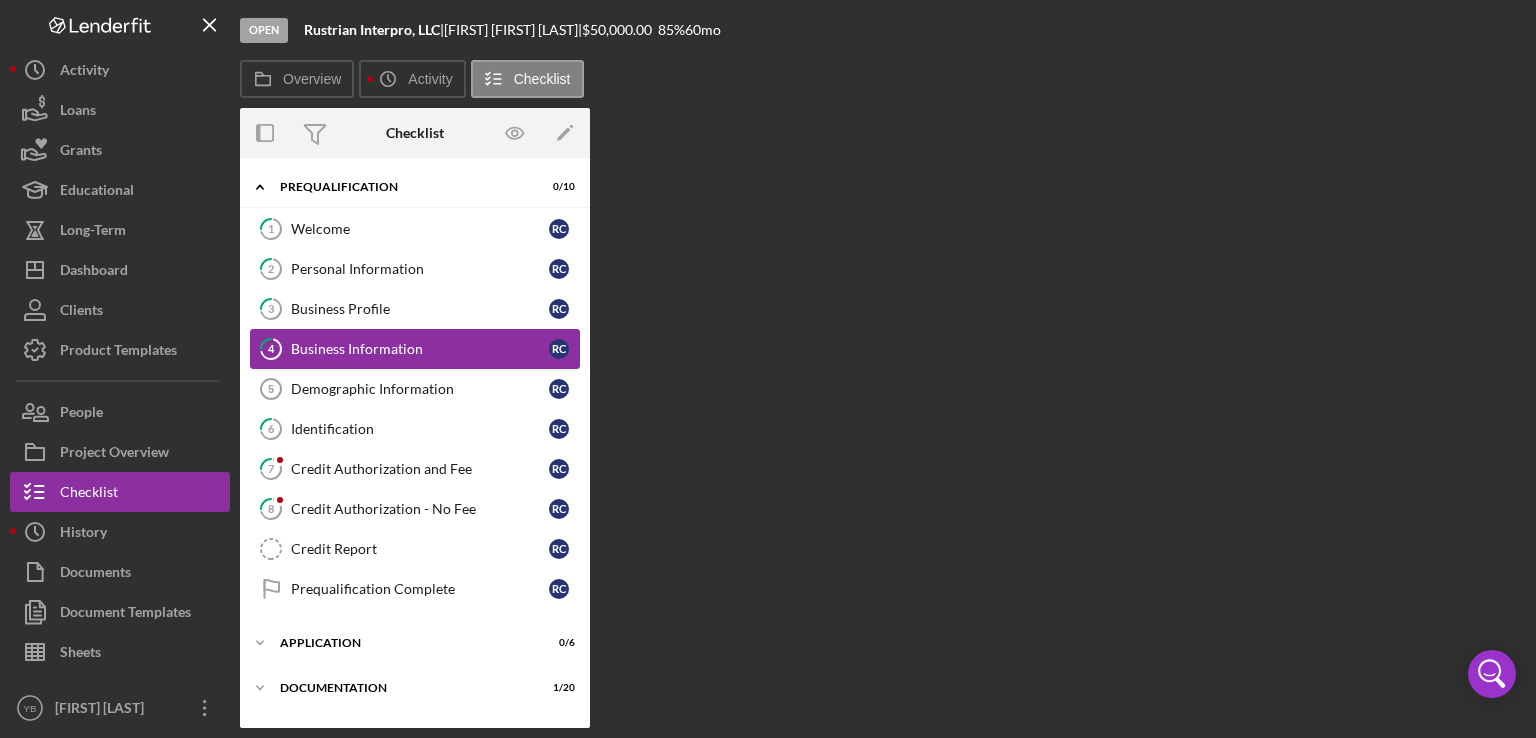 click on "Business Information" at bounding box center [420, 349] 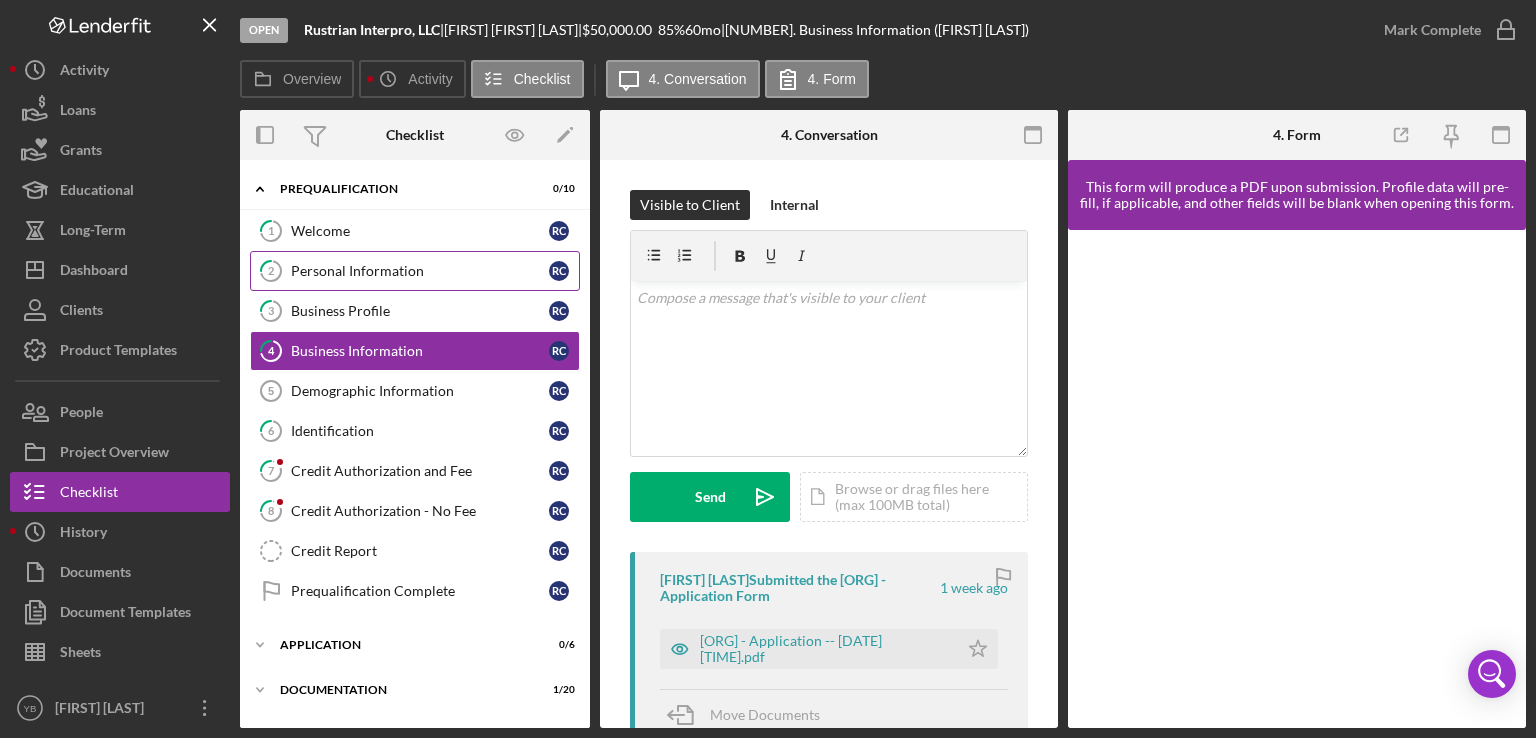 click on "Personal Information" at bounding box center (420, 271) 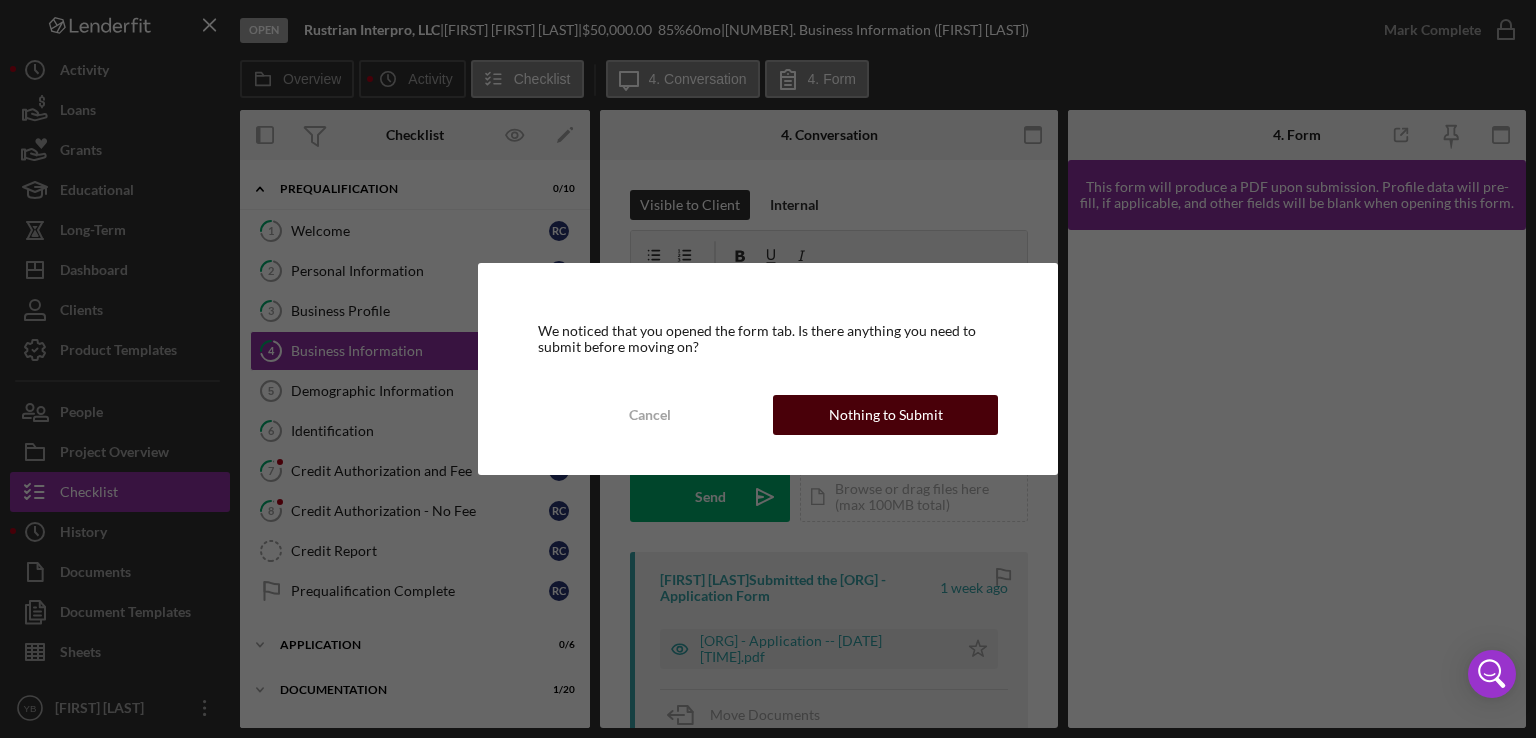 click on "Nothing to Submit" at bounding box center (886, 415) 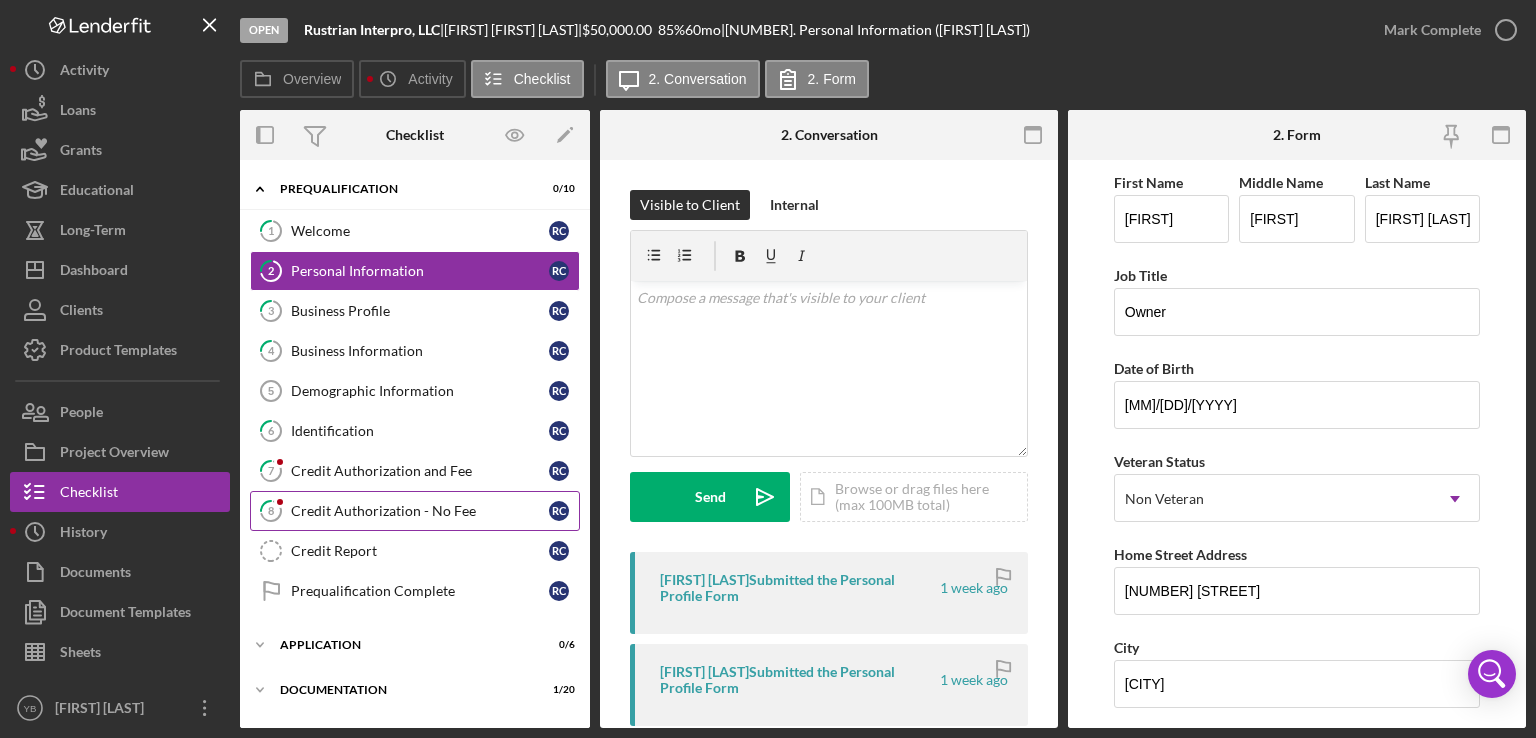 click on "Credit Authorization - No Fee" at bounding box center (420, 511) 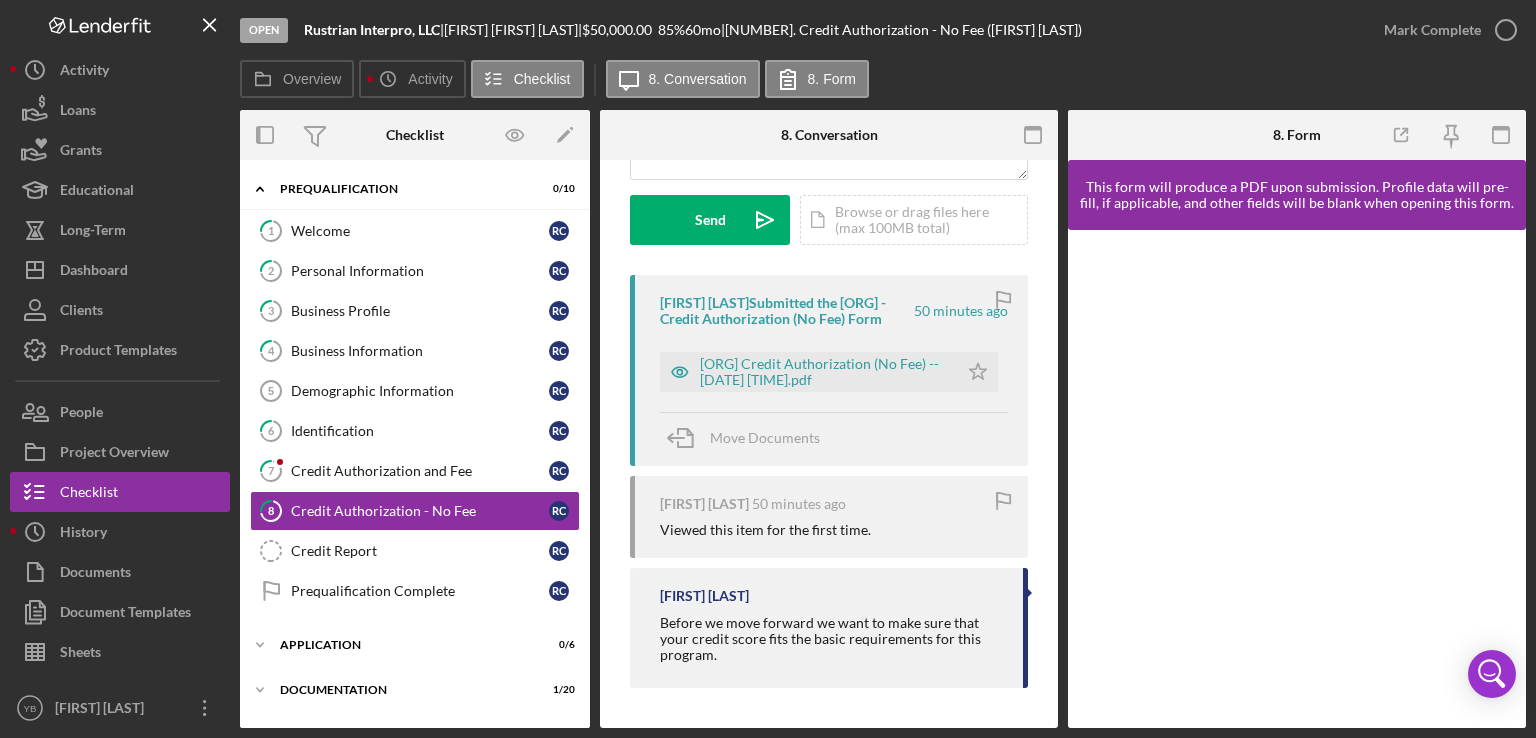 scroll, scrollTop: 292, scrollLeft: 0, axis: vertical 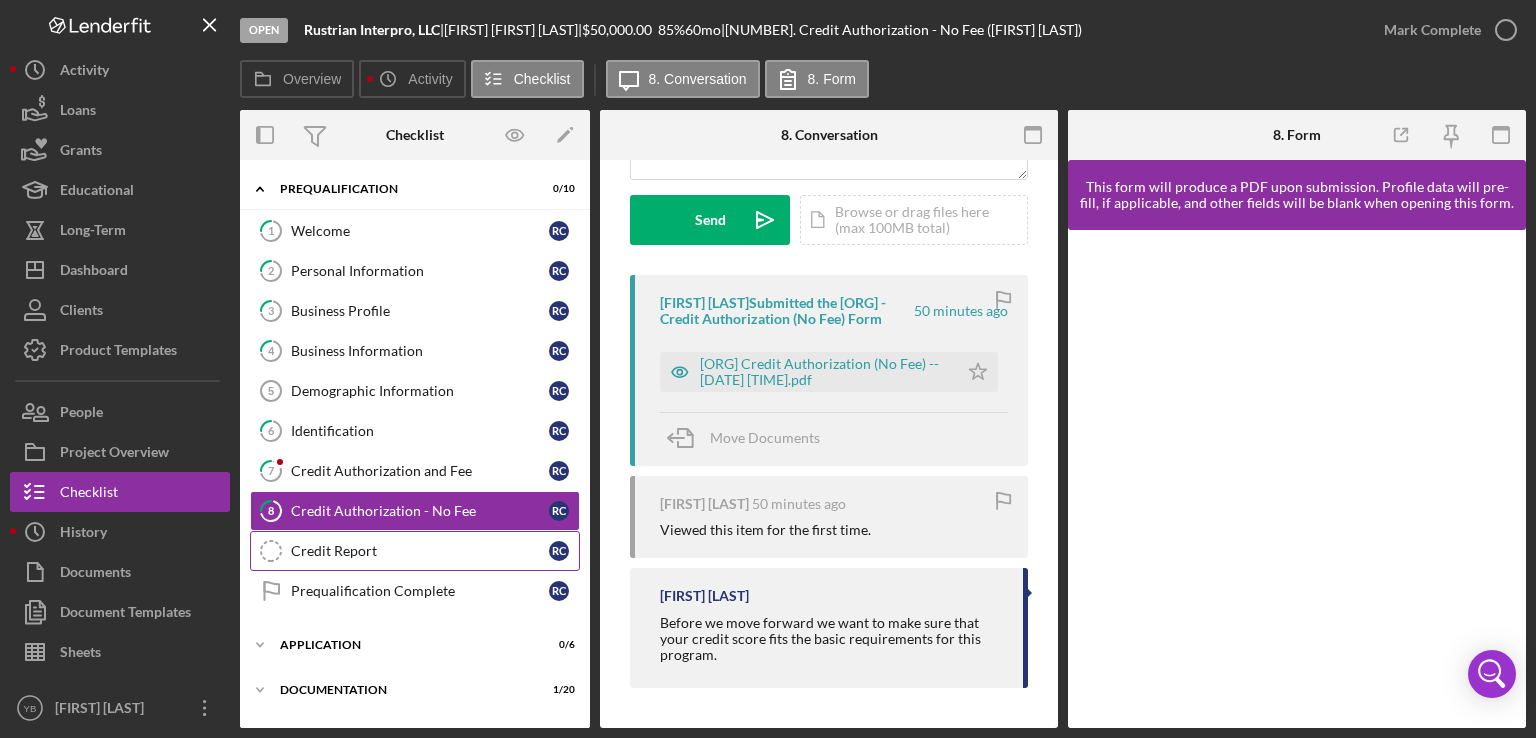 click on "Credit Report" at bounding box center [420, 551] 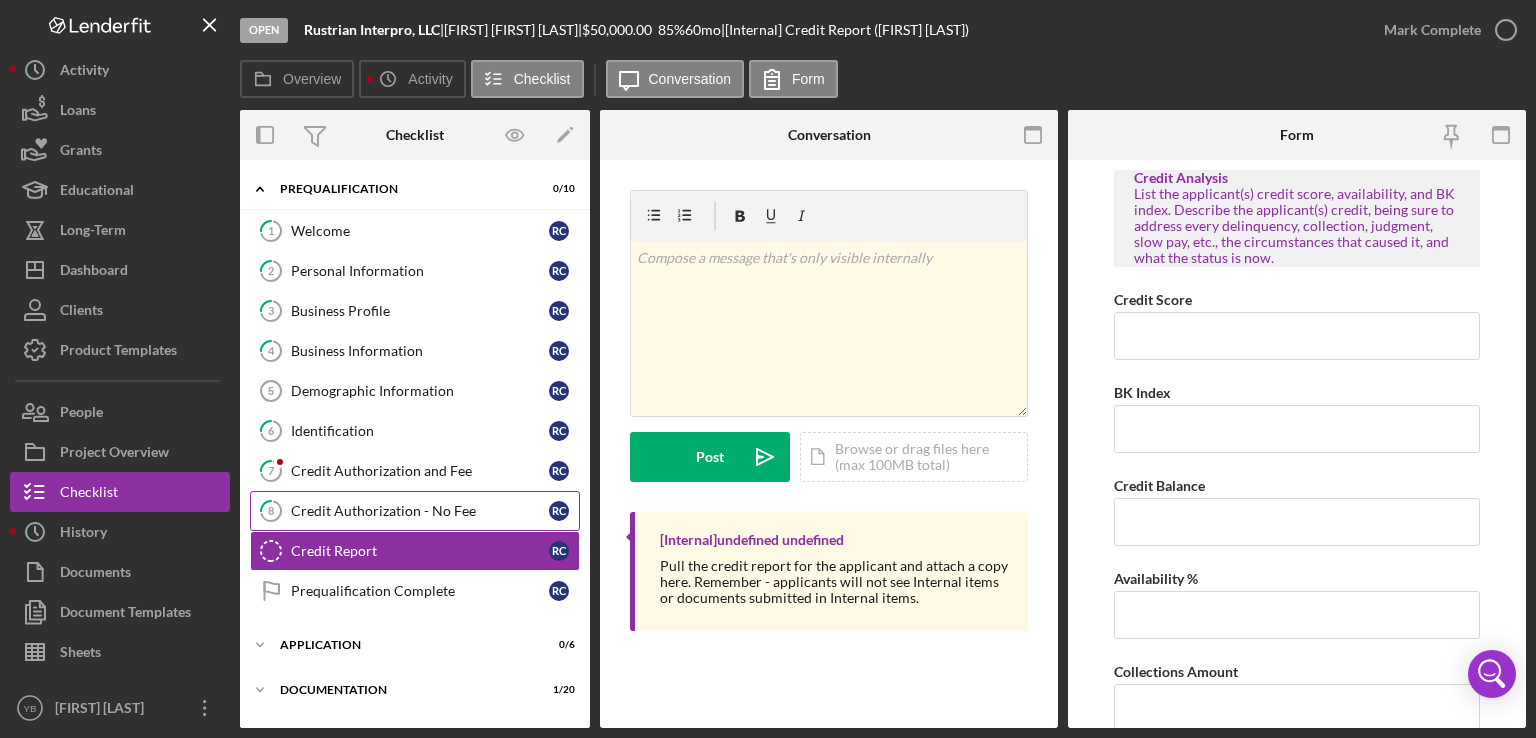 click on "Credit Authorization - No Fee" at bounding box center [420, 511] 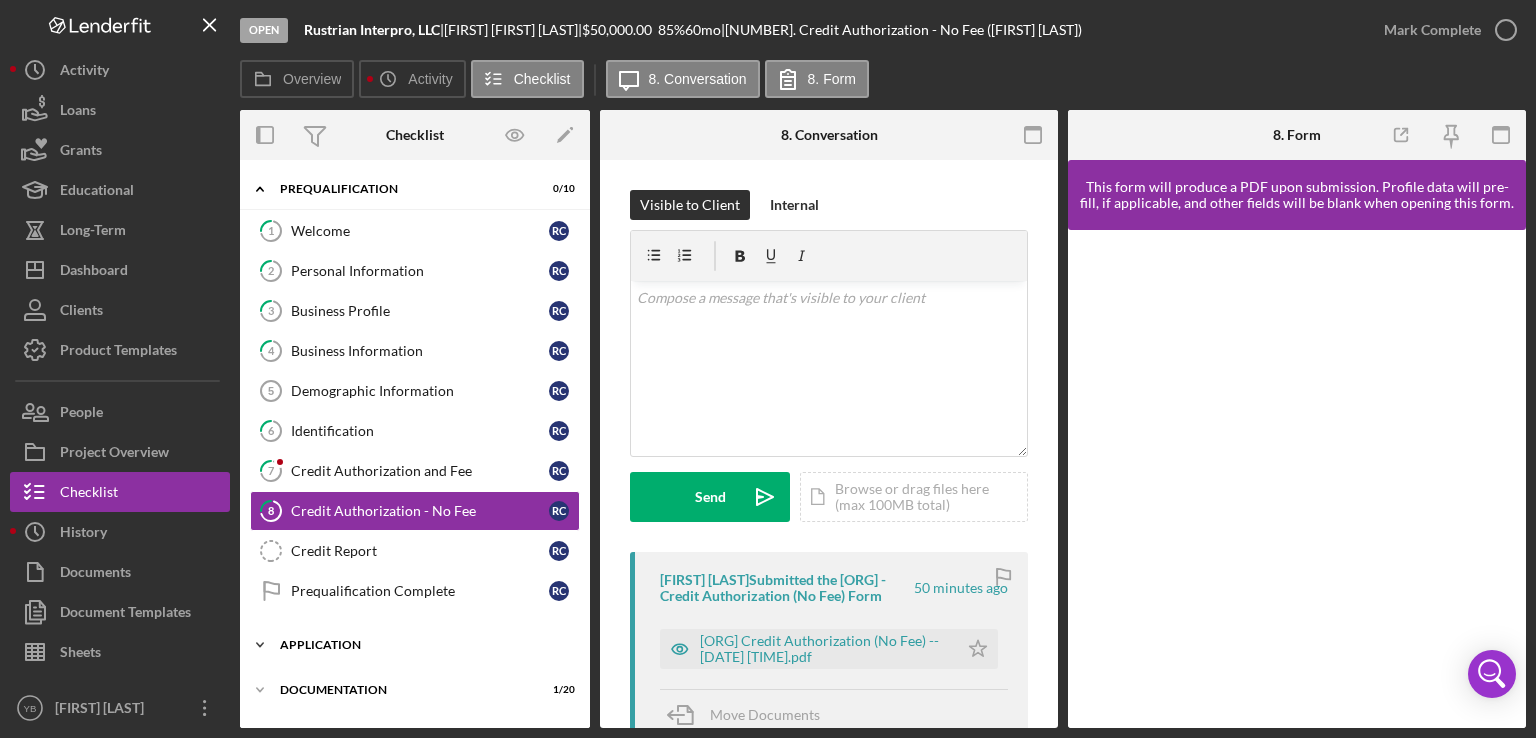click on "Application" at bounding box center (422, 645) 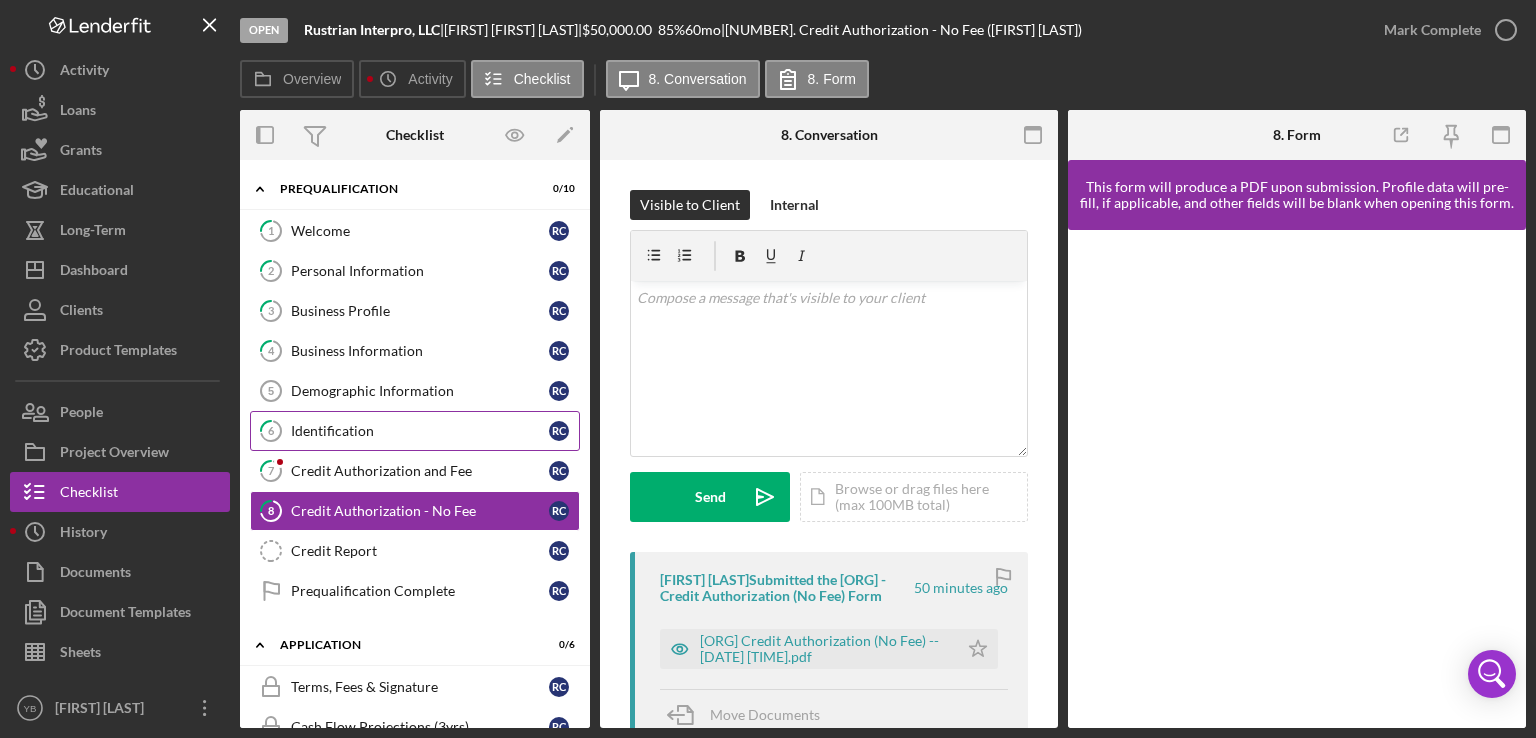 click on "Identification" at bounding box center [420, 431] 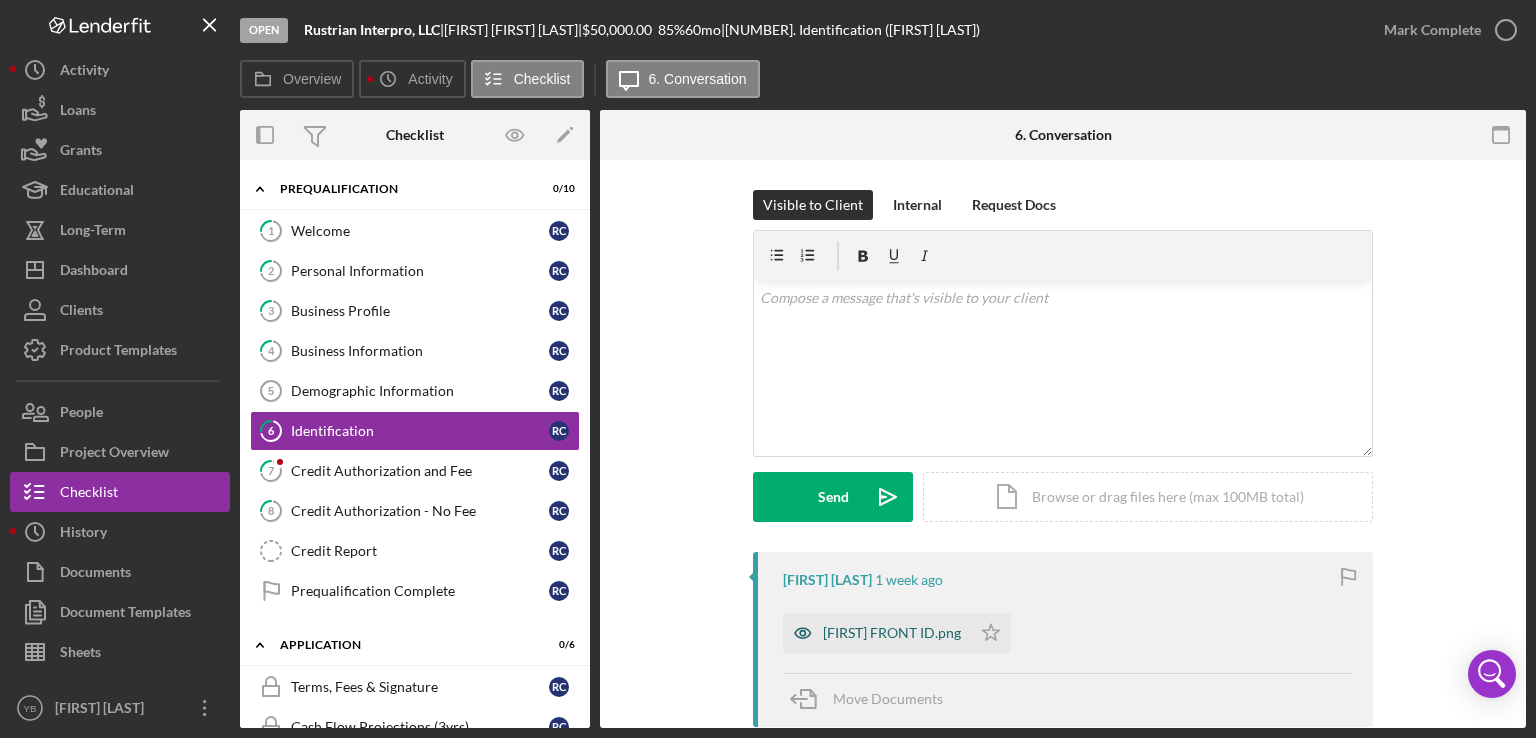 click on "[FIRST] FRONT ID.png" at bounding box center (892, 633) 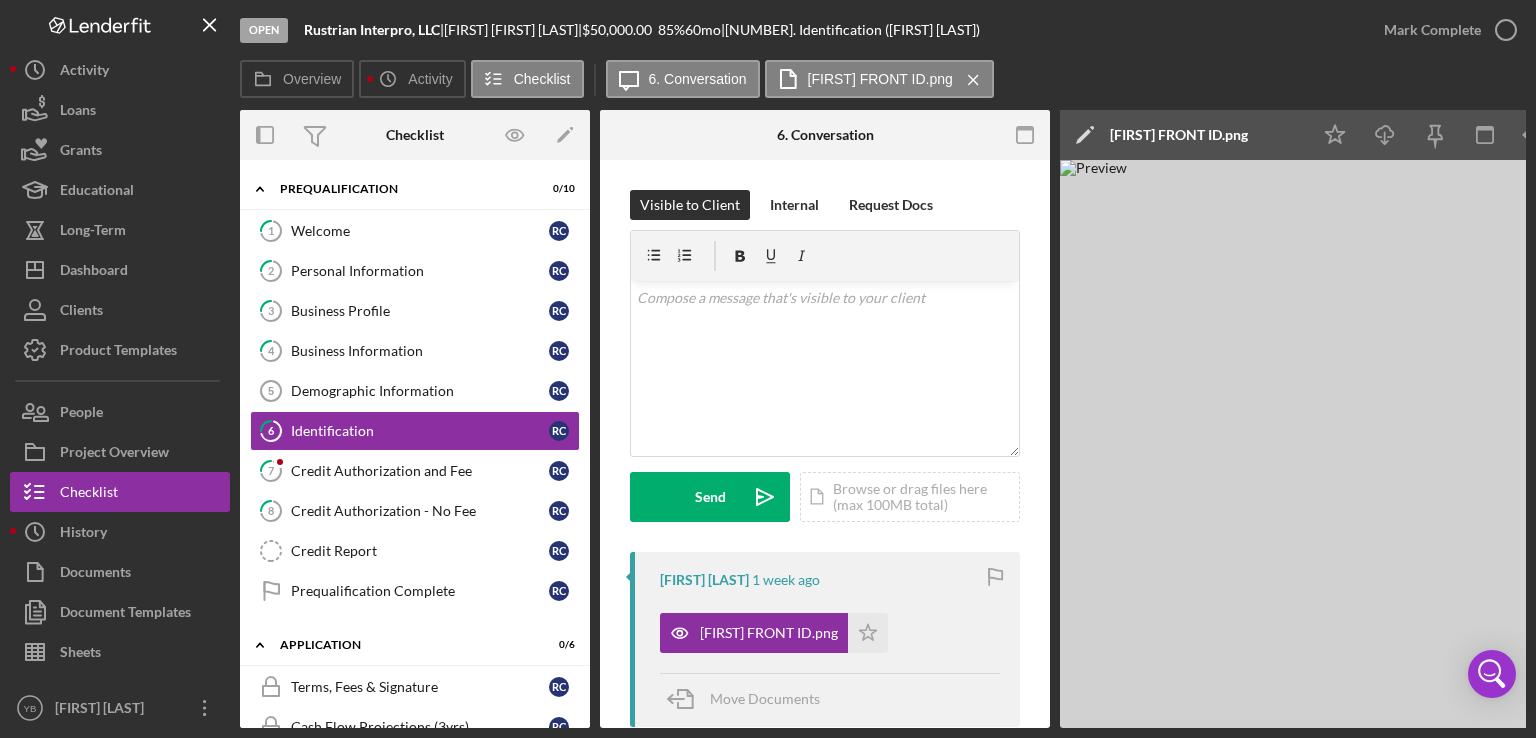 scroll, scrollTop: 0, scrollLeft: 133, axis: horizontal 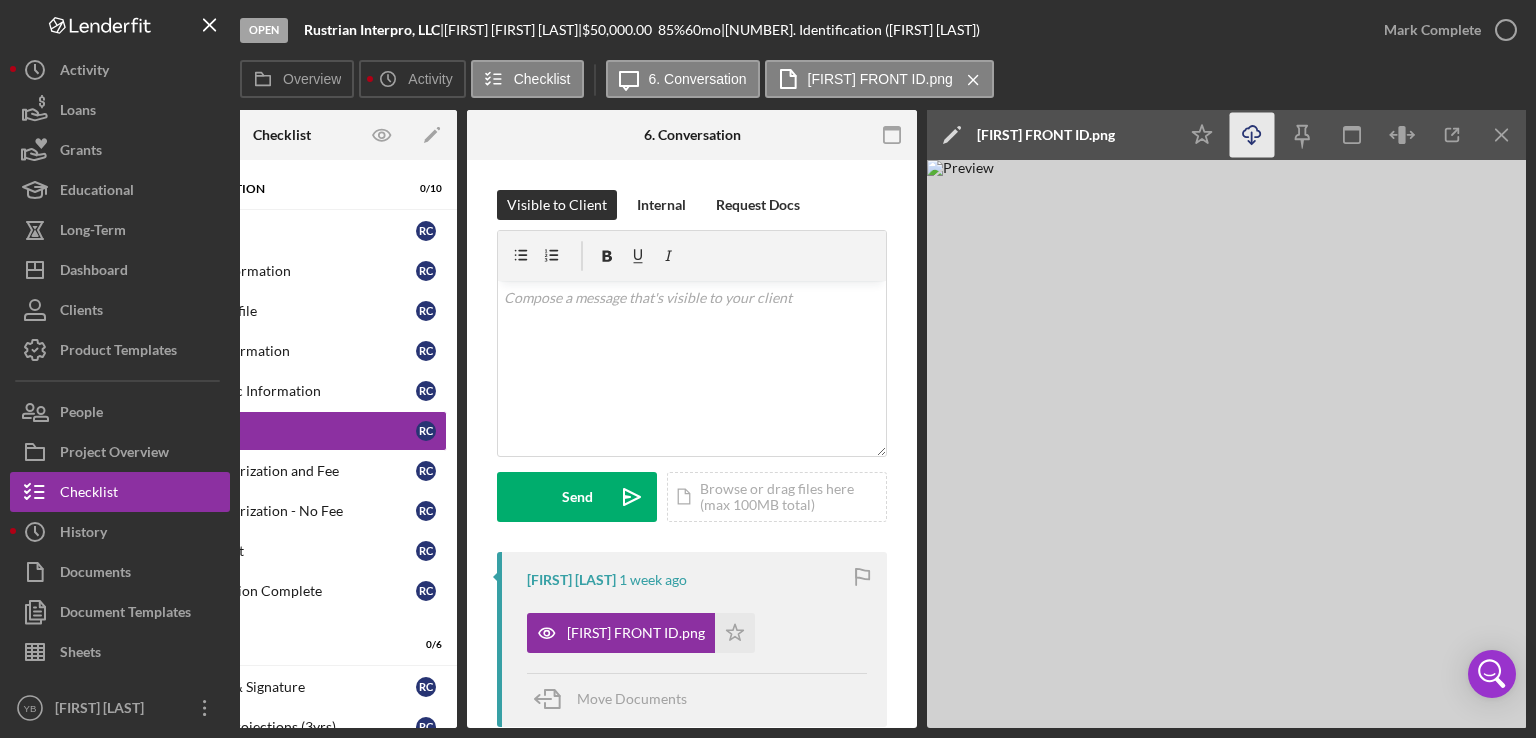 click on "Icon/Download" 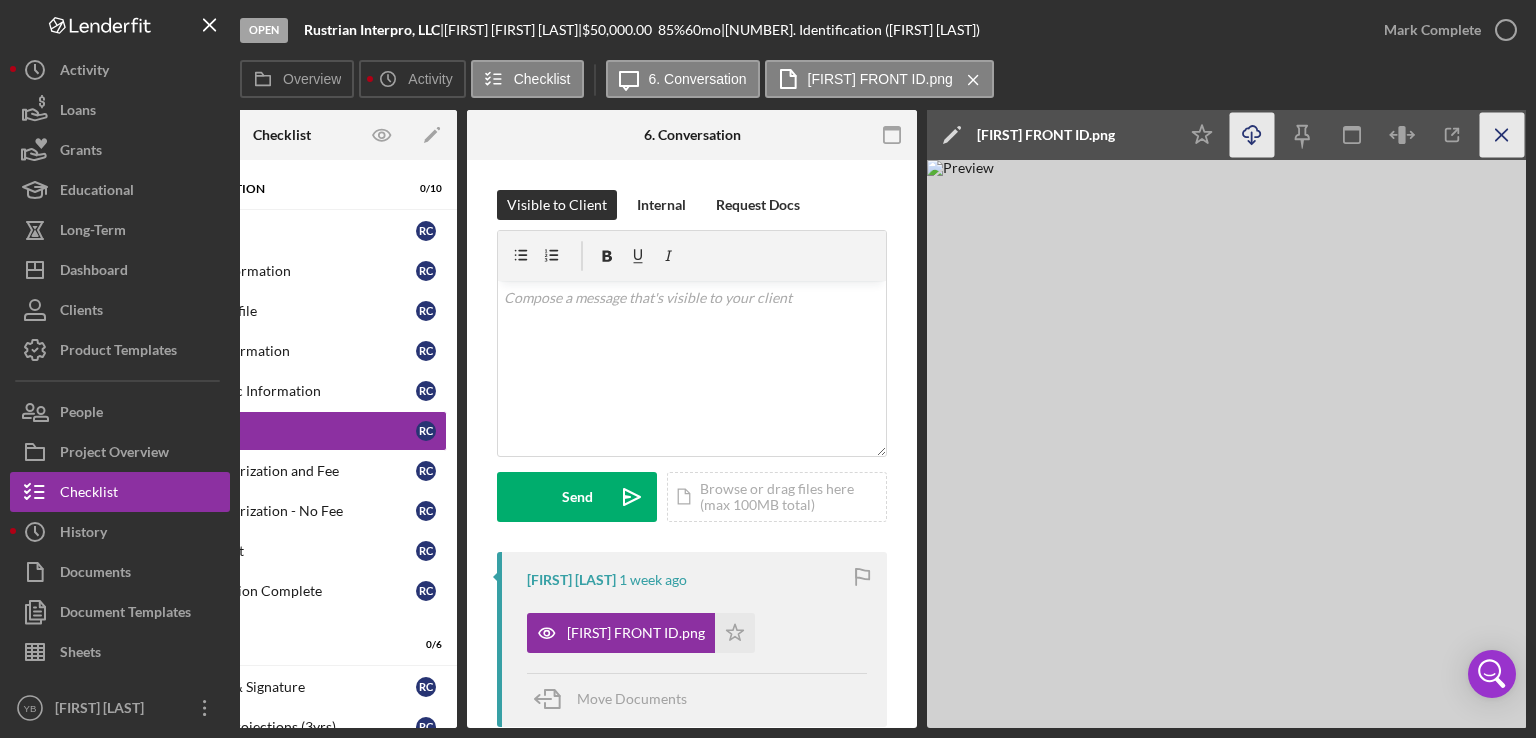 click on "Icon/Menu Close" 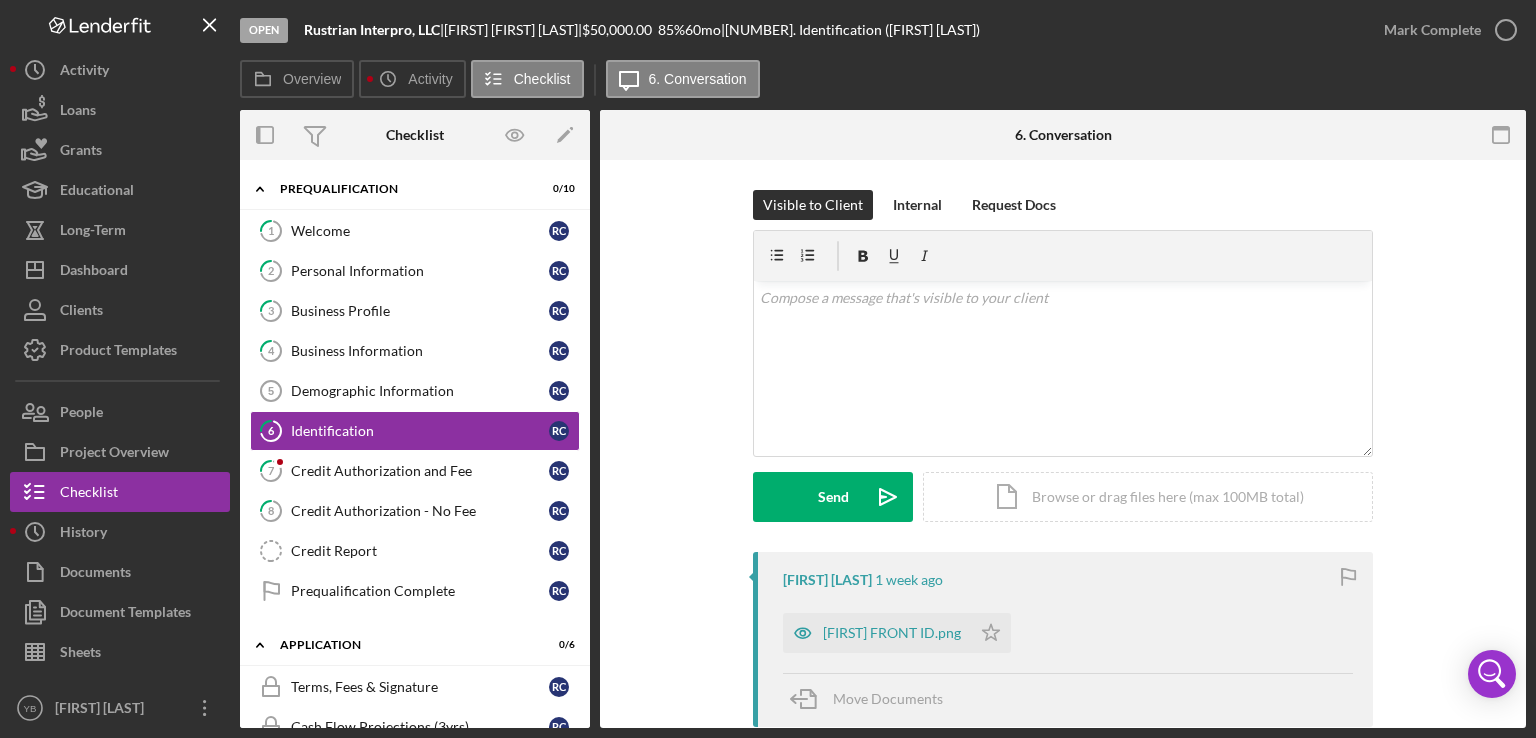 scroll, scrollTop: 0, scrollLeft: 0, axis: both 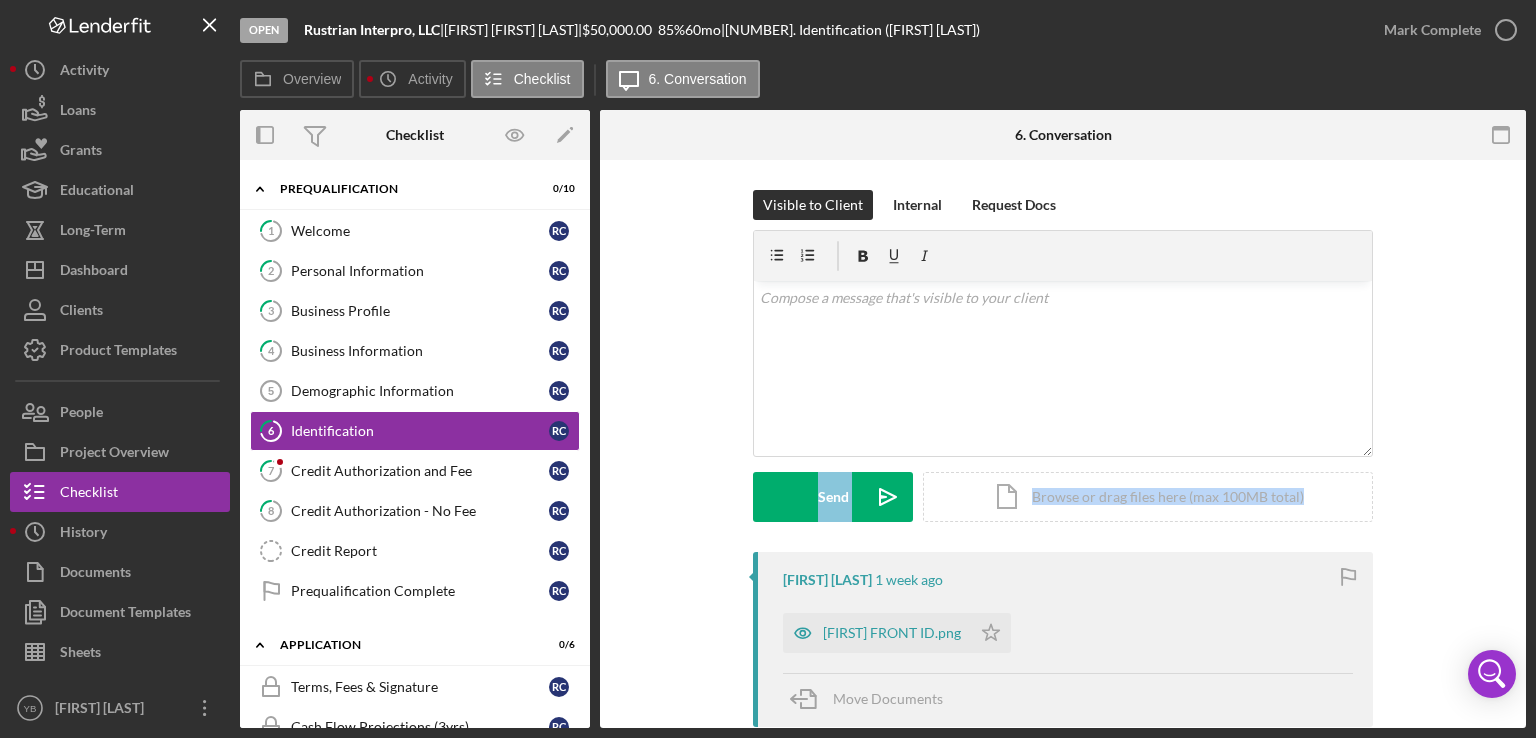 drag, startPoint x: 1532, startPoint y: 422, endPoint x: 1535, endPoint y: 459, distance: 37.12142 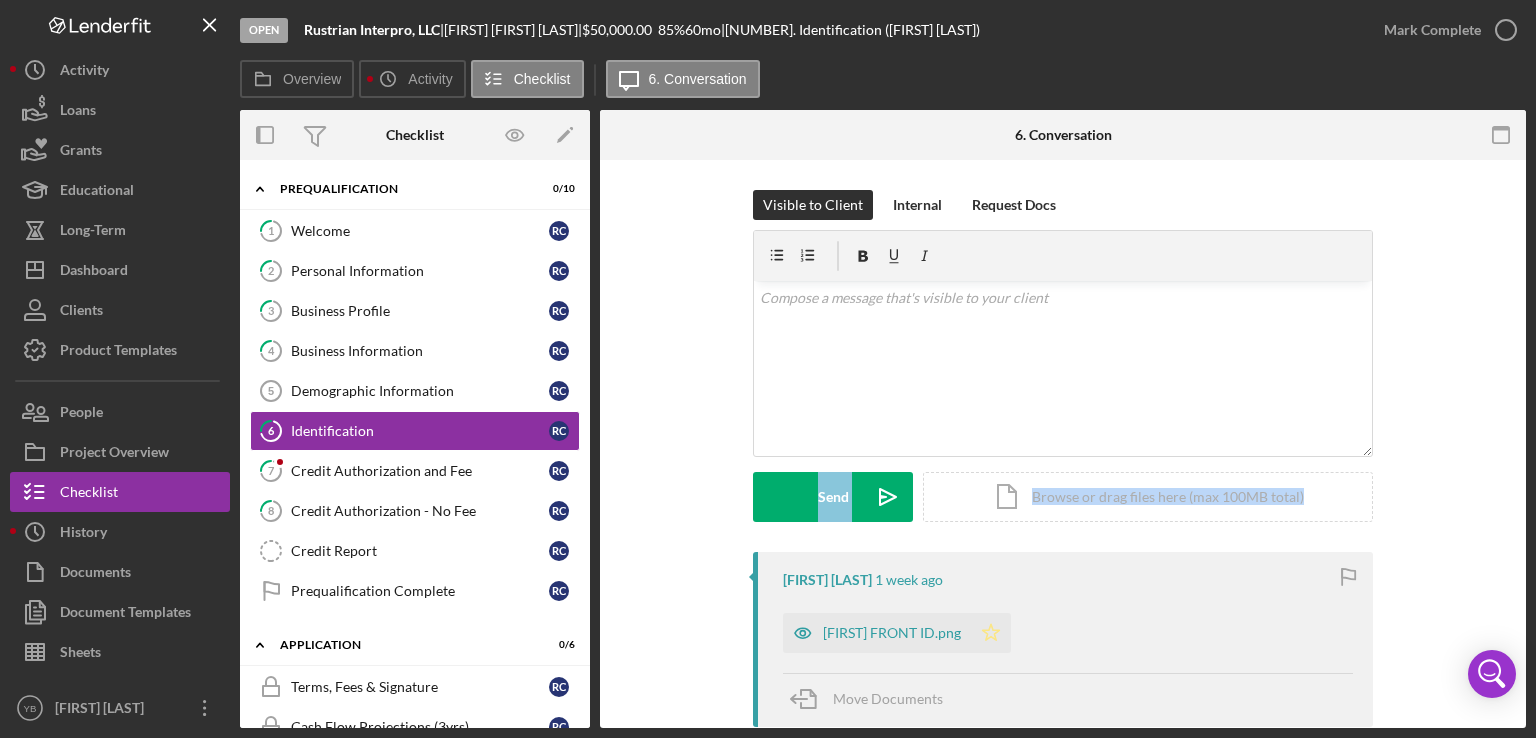 click 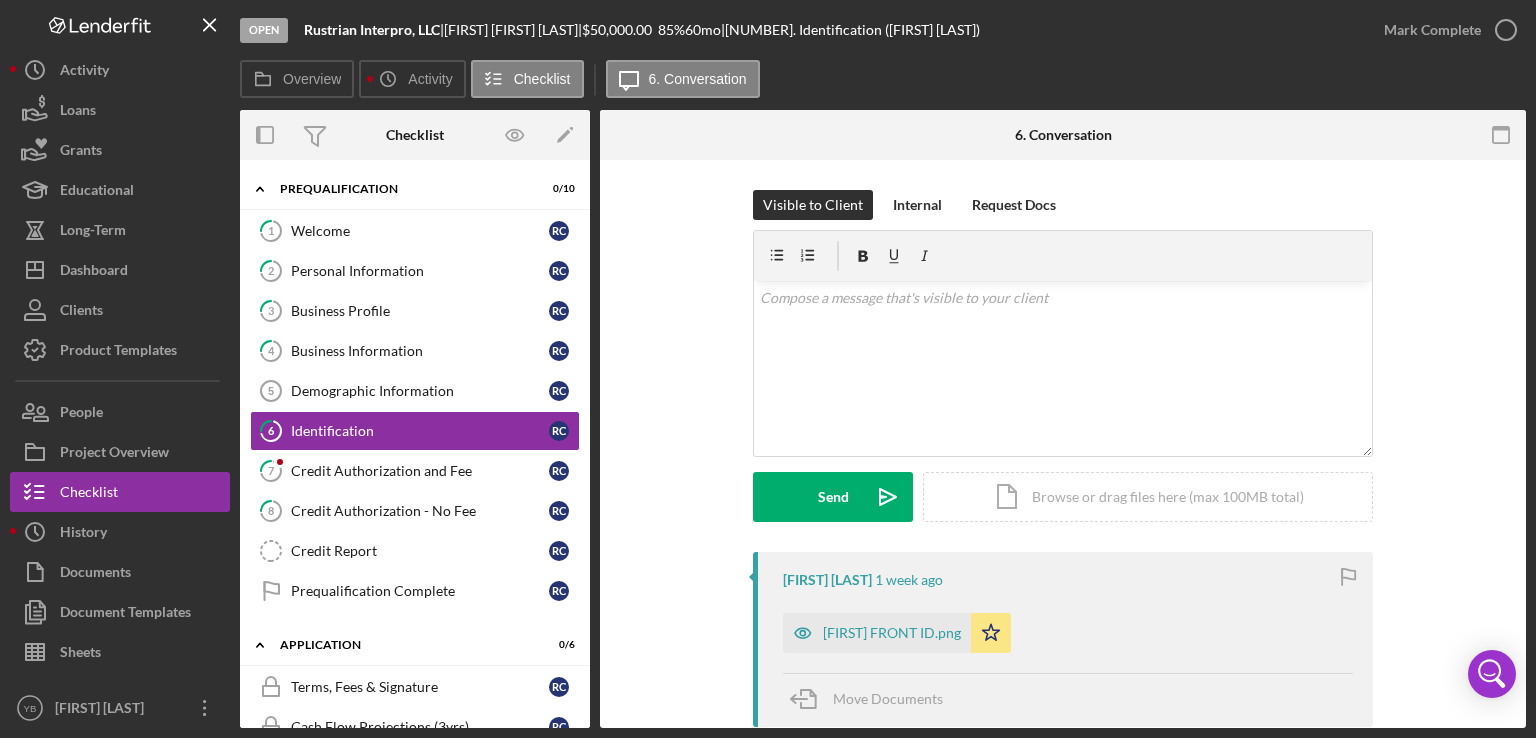 drag, startPoint x: 592, startPoint y: 441, endPoint x: 582, endPoint y: 466, distance: 26.925823 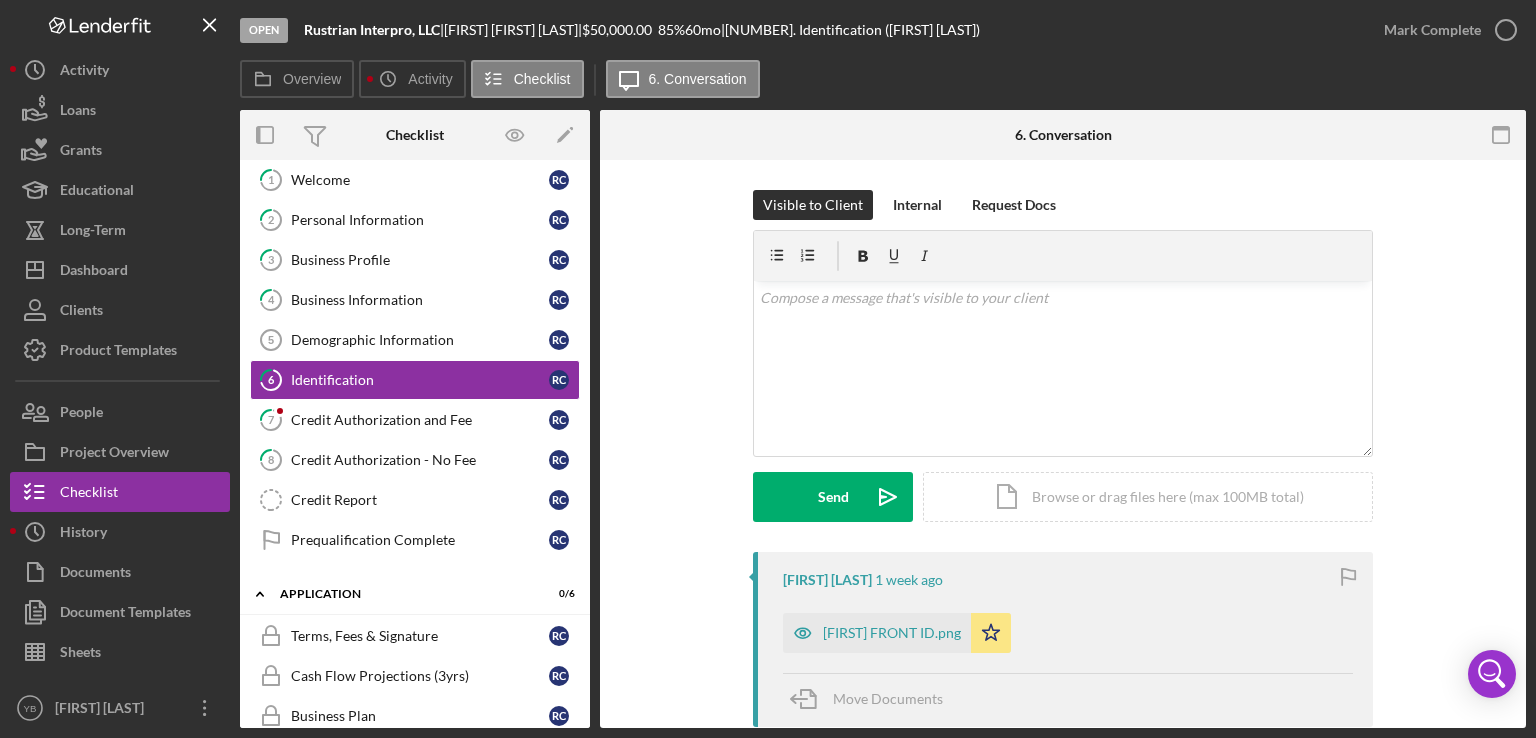 scroll, scrollTop: 0, scrollLeft: 0, axis: both 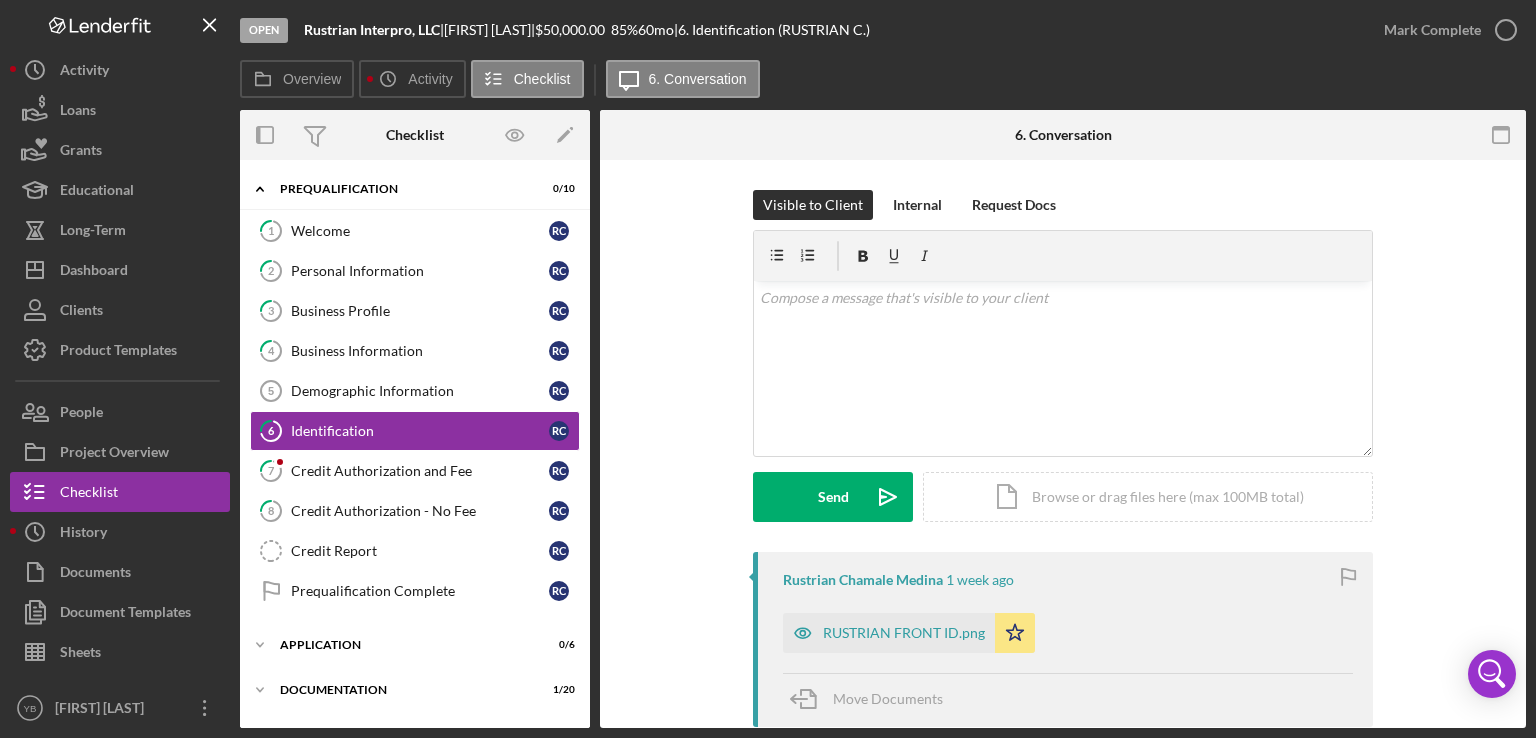 click on "Visible to Client Internal Request Docs v Color teal Color pink Remove color Add row above Add row below Add column before Add column after Merge cells Split cells Remove column Remove row Remove table Send Icon/icon-invite-send Icon/Document Browse or drag files here (max 100MB total) Tap to choose files or take a photo Cancel Send Icon/icon-invite-send" at bounding box center (1063, 371) 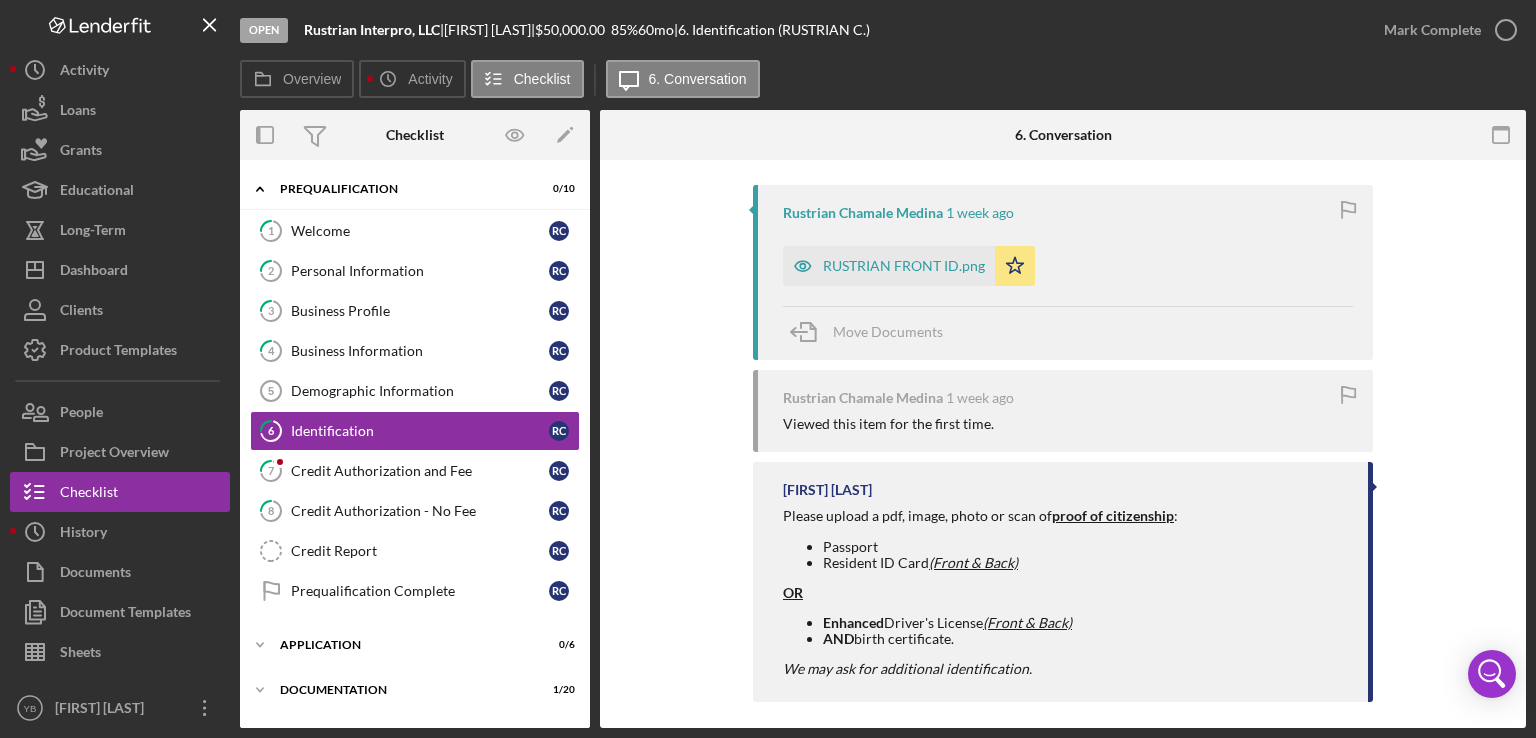 scroll, scrollTop: 380, scrollLeft: 0, axis: vertical 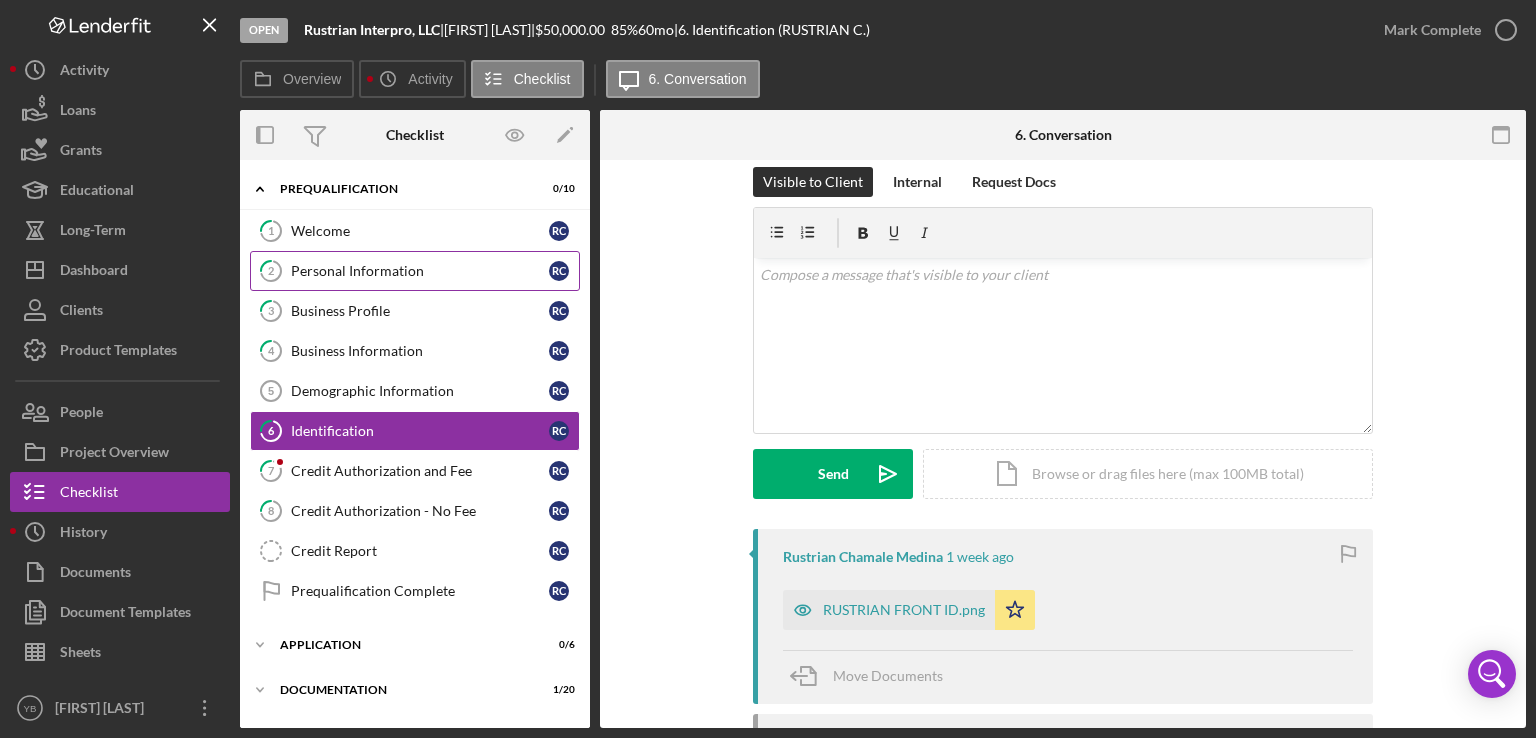 click on "Personal Information" at bounding box center [420, 271] 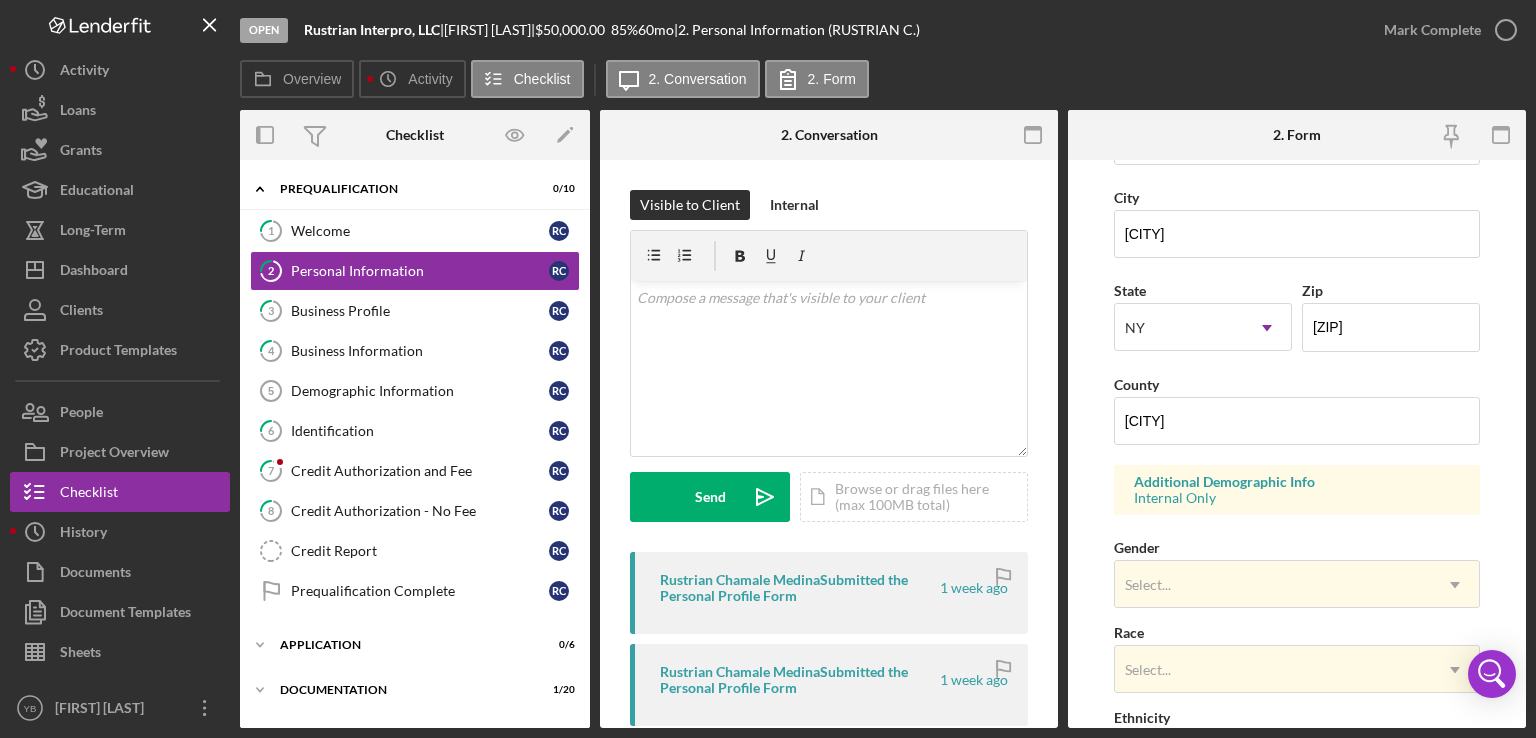 scroll, scrollTop: 439, scrollLeft: 0, axis: vertical 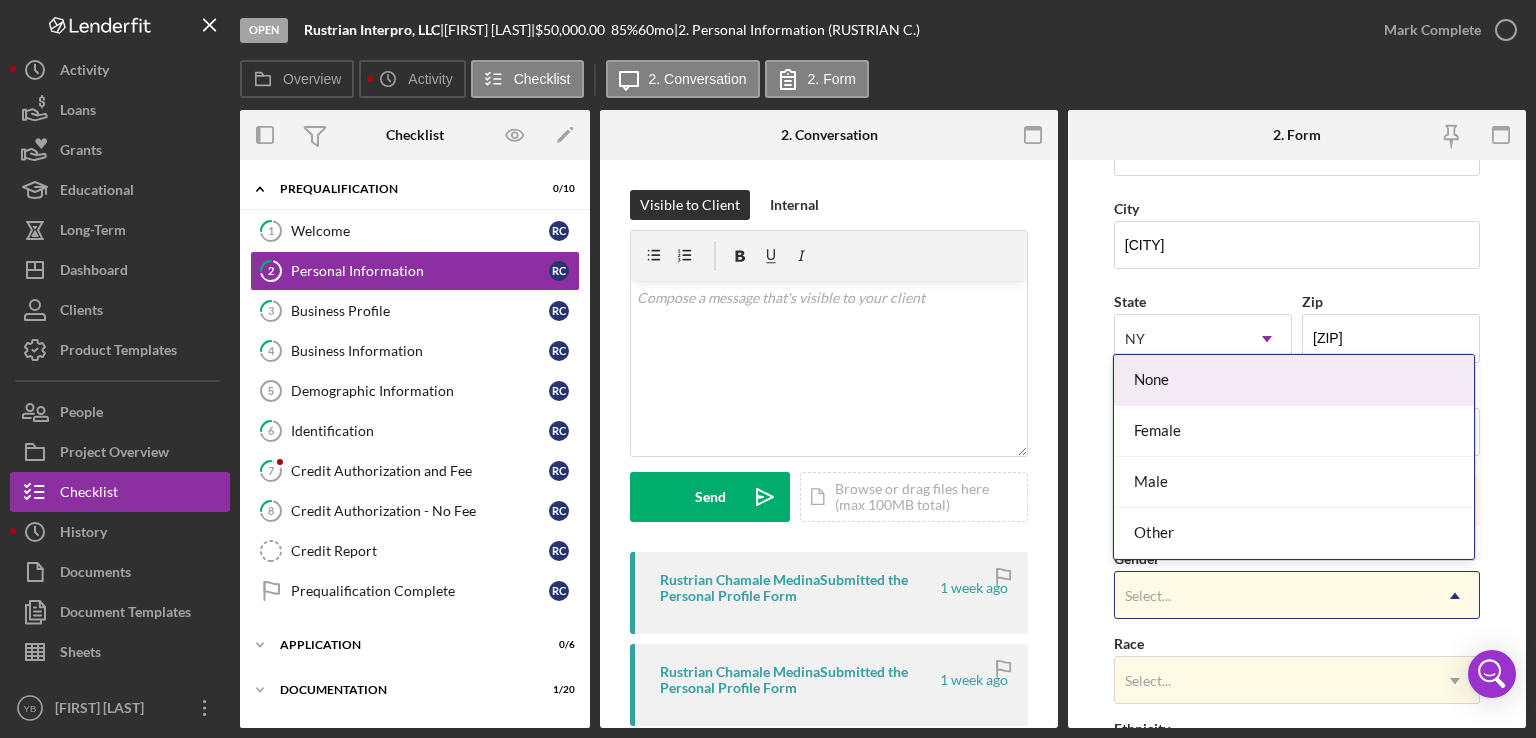 click on "Icon/Dropdown Arrow" 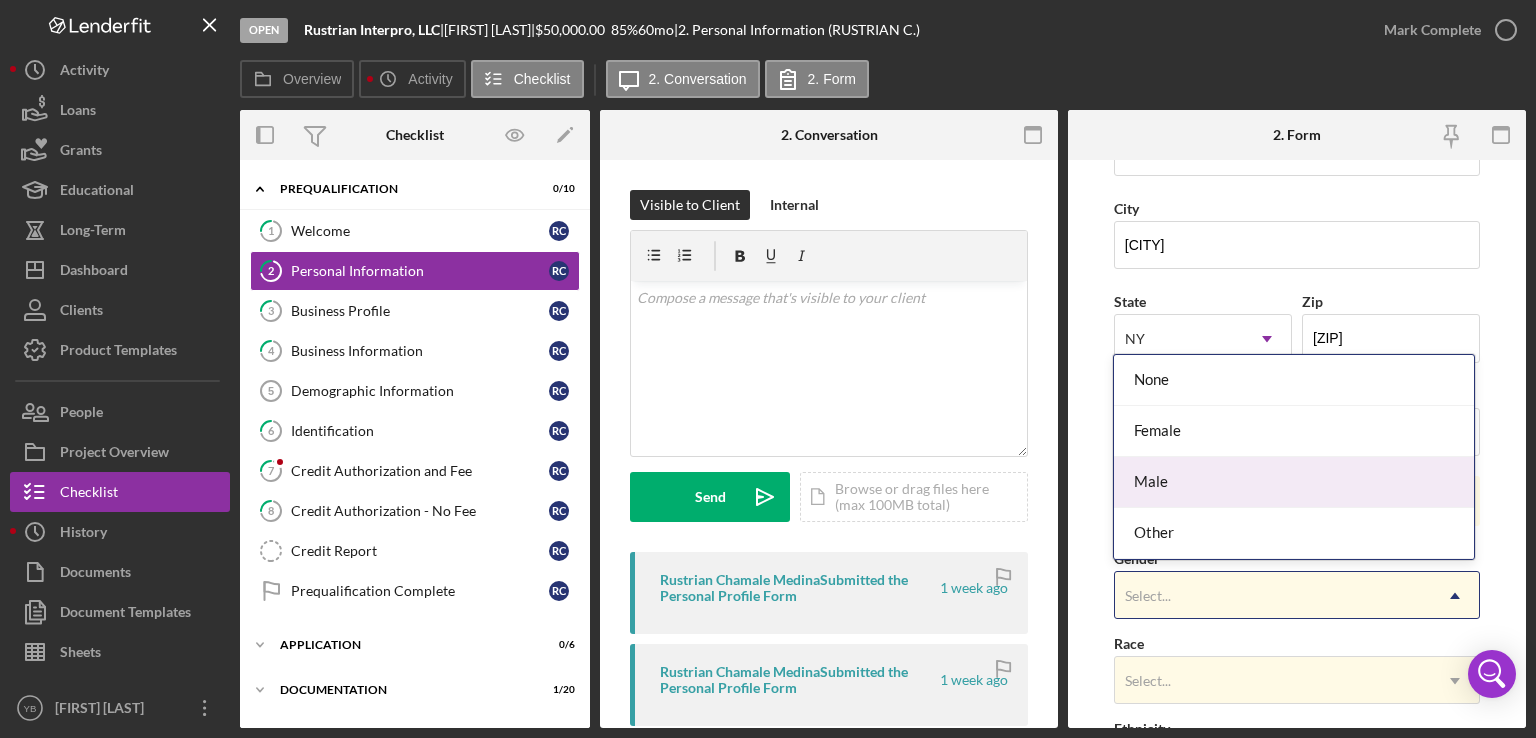 click on "Male" at bounding box center [1294, 482] 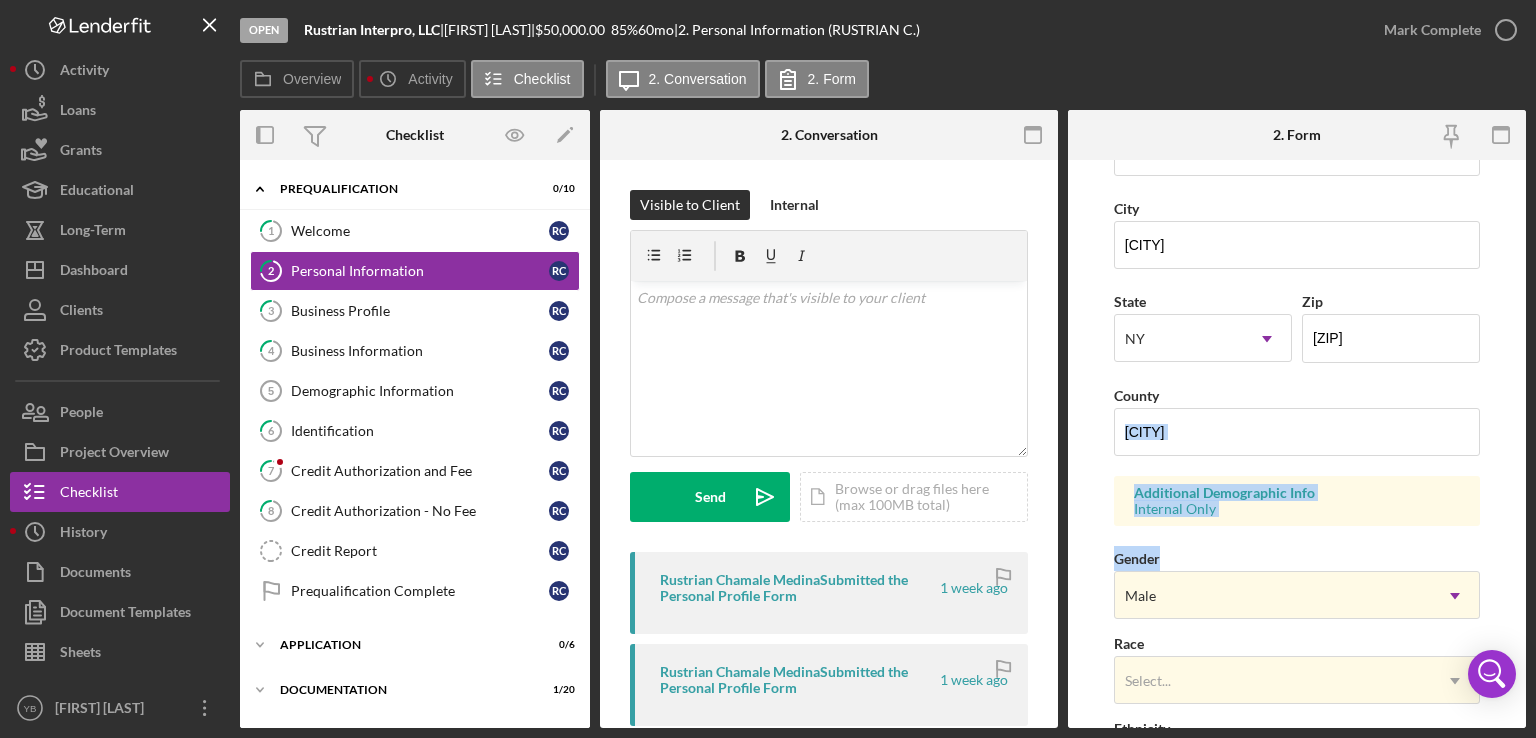 drag, startPoint x: 1529, startPoint y: 405, endPoint x: 1522, endPoint y: 560, distance: 155.15799 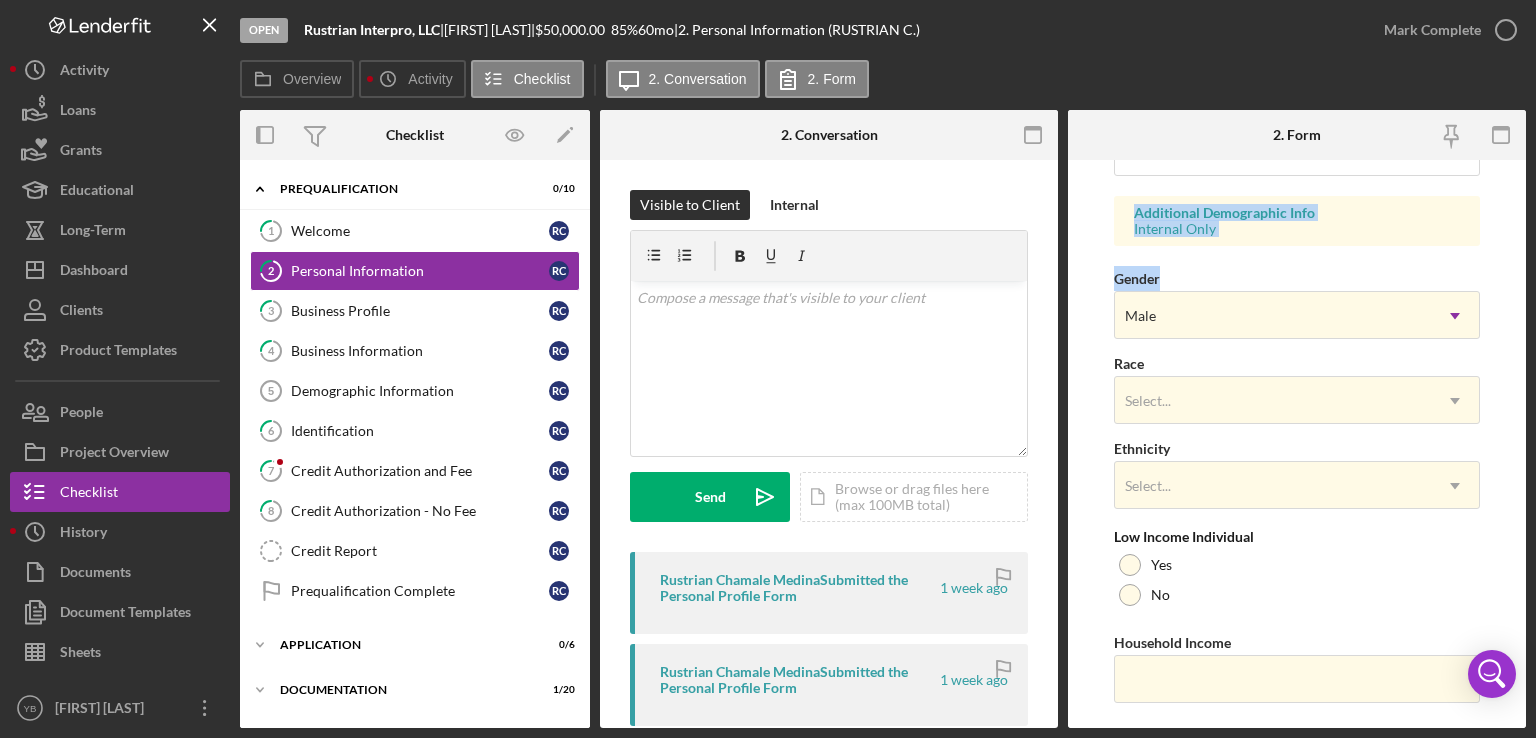 scroll, scrollTop: 764, scrollLeft: 0, axis: vertical 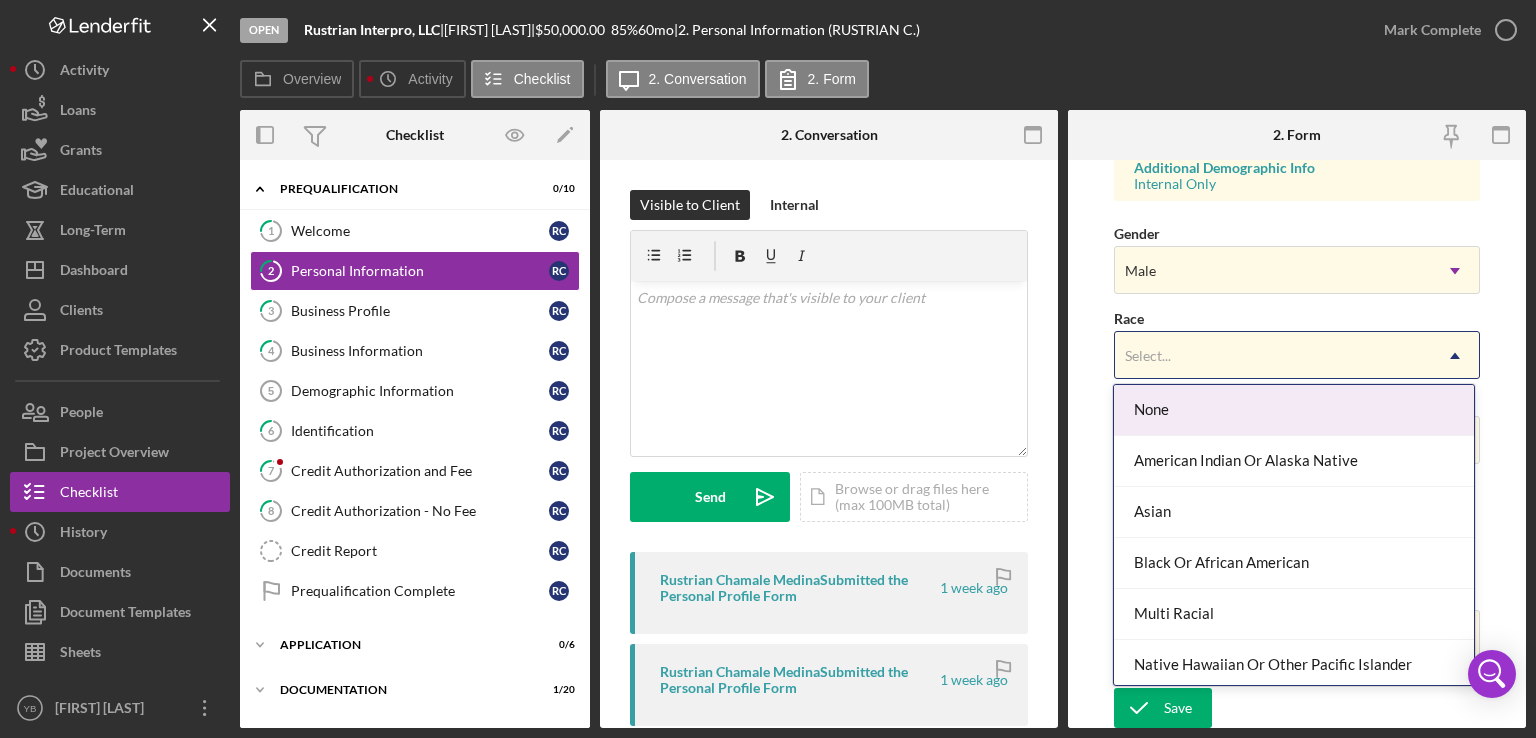 click on "Icon/Dropdown Arrow" 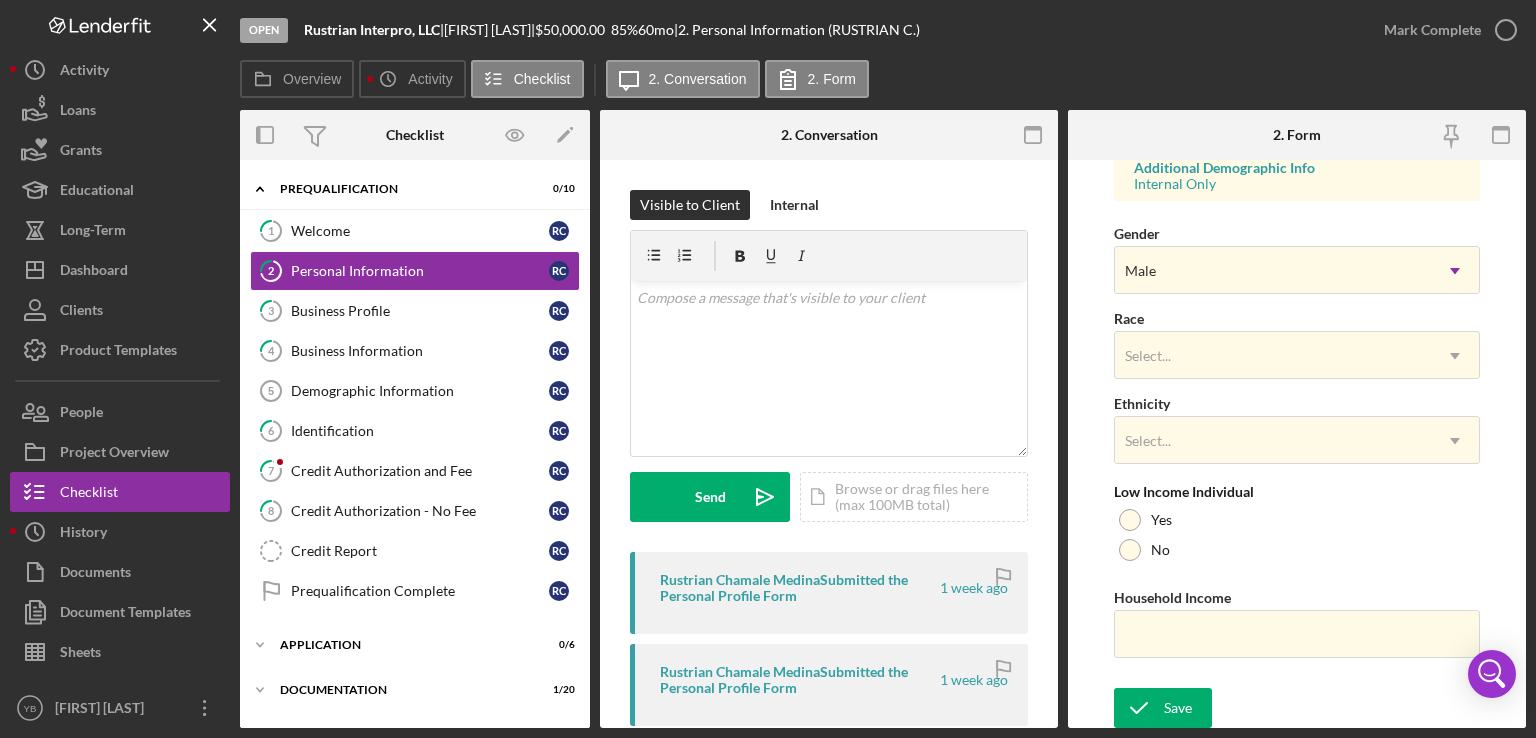 click on "First Name Rustrian Middle Name Alfredo Last Name Chamale Medina Job Title Owner Date of Birth 08/10/1985 Veteran Status Non Veteran Icon/Dropdown Arrow Home Street Address 5002 48th Street City Woodside State NY Icon/Dropdown Arrow Zip 11377 County Queens Additional Demographic Info Internal Only Gender Male Icon/Dropdown Arrow Race Select... Icon/Dropdown Arrow Ethnicity Select... Icon/Dropdown Arrow Low Income Individual Yes No Household Income Save Save" at bounding box center [1297, 444] 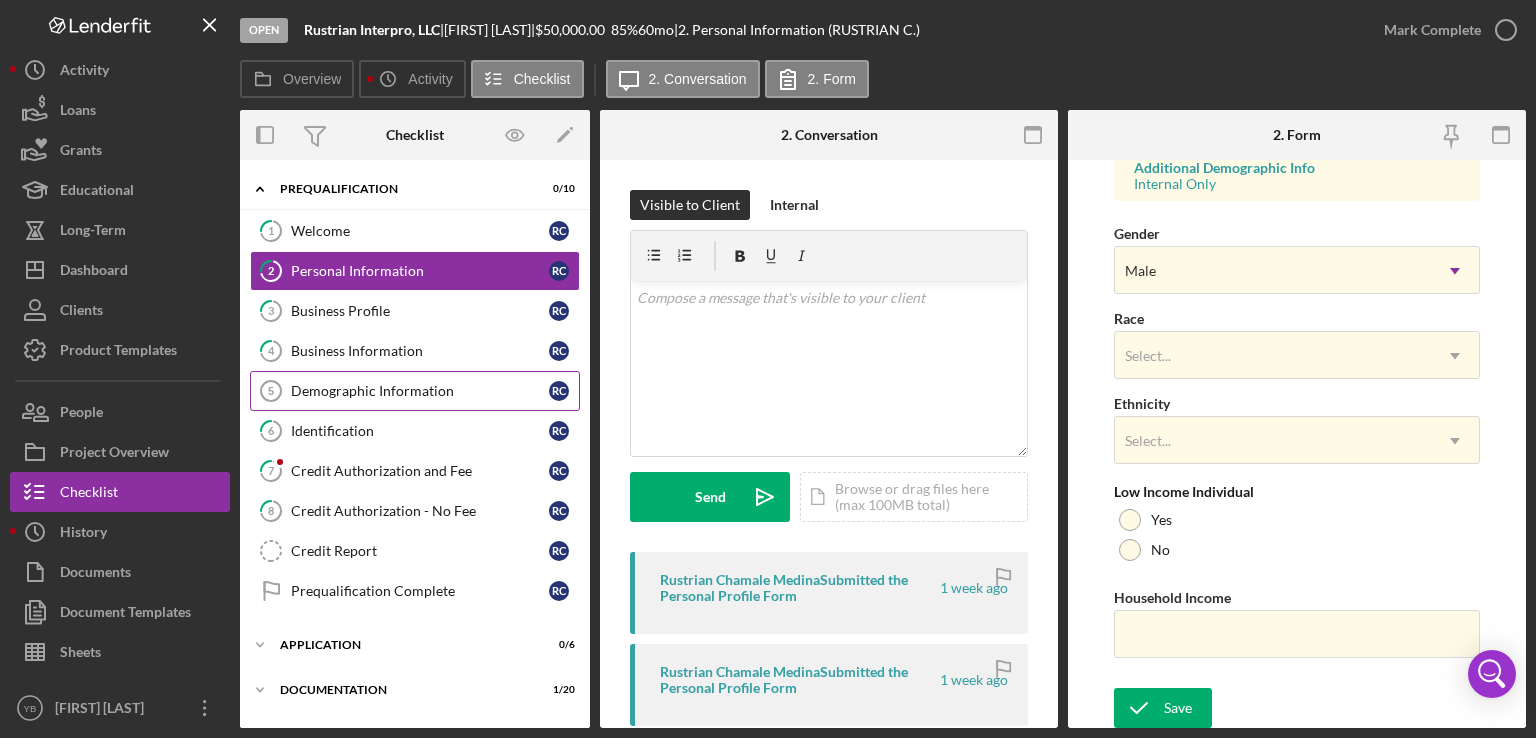 click on "Demographic Information" at bounding box center [420, 391] 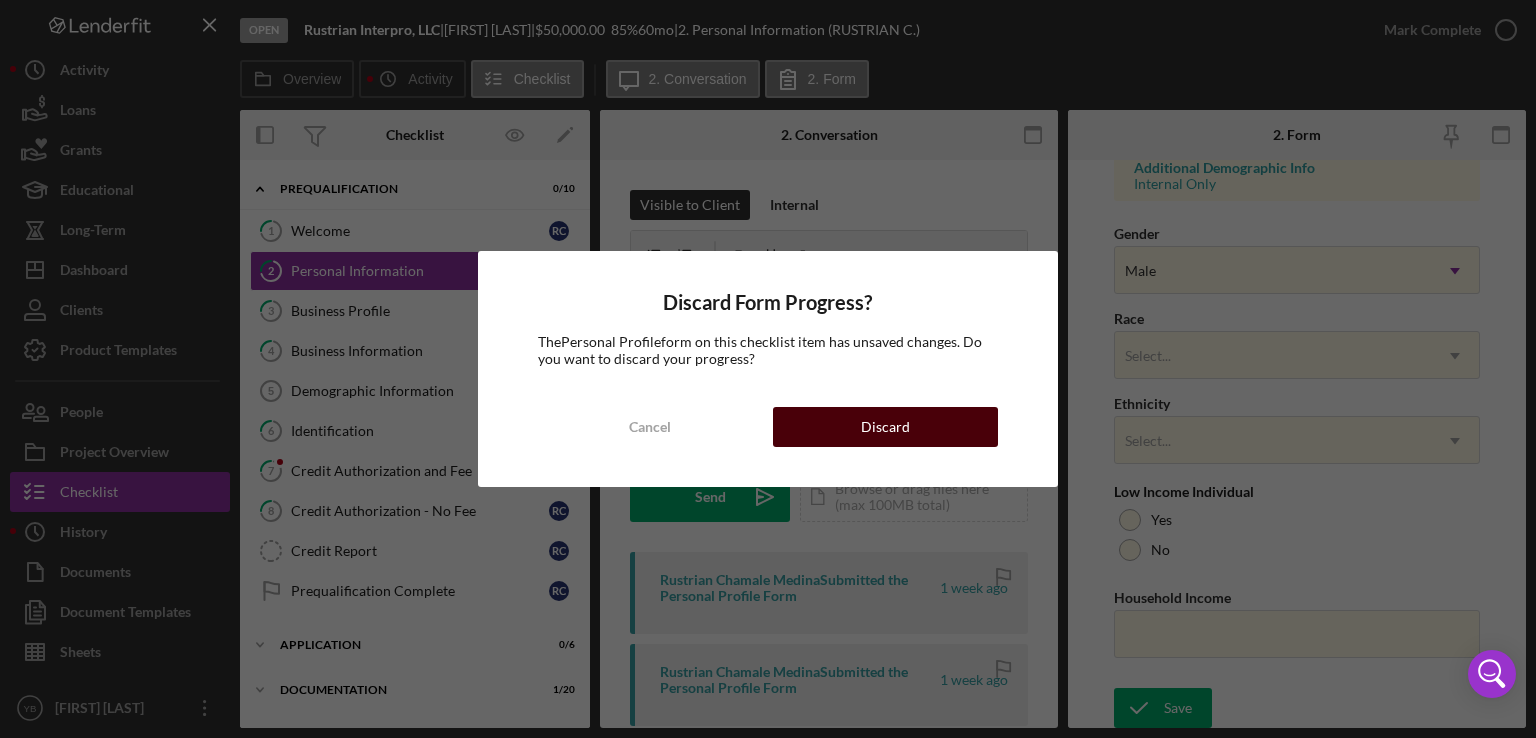 click on "Discard" at bounding box center [885, 427] 